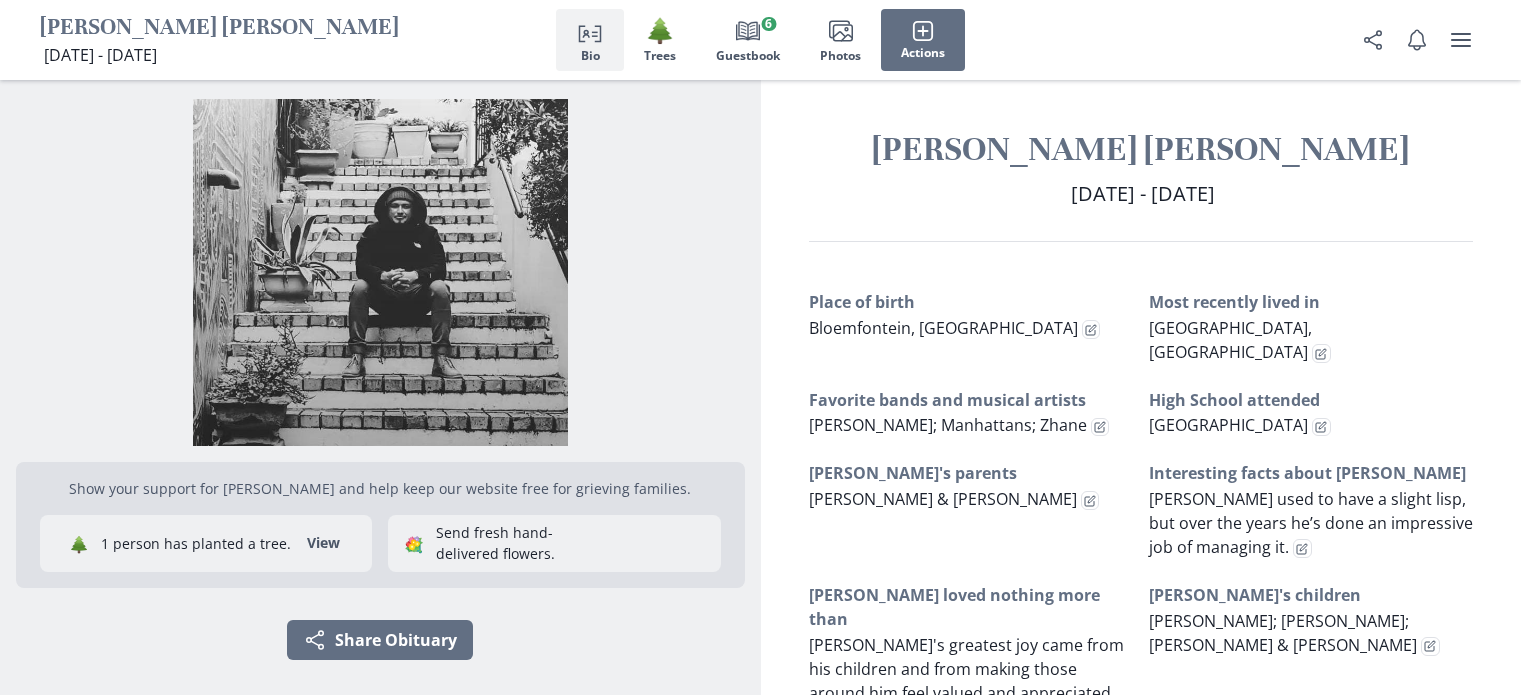 scroll, scrollTop: 0, scrollLeft: 0, axis: both 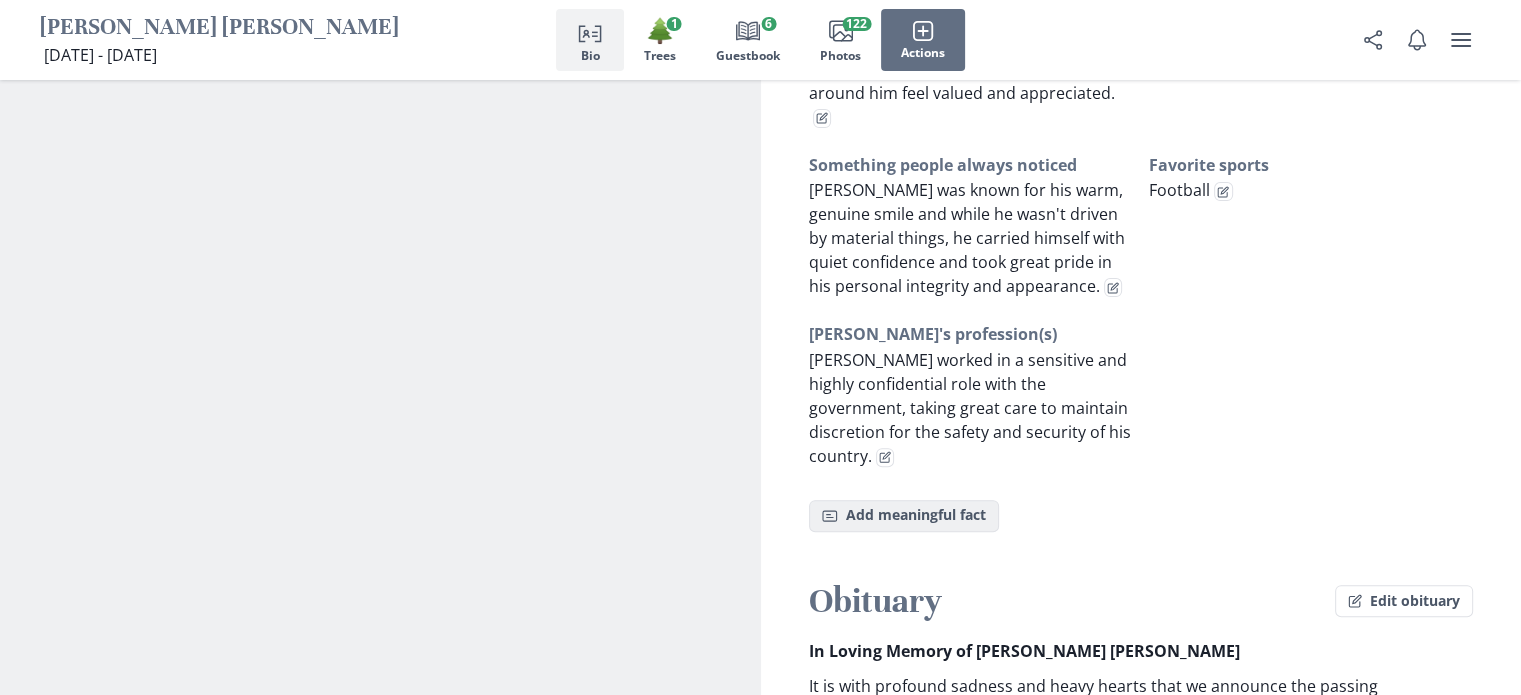 click on "Fact Add meaningful fact" at bounding box center (904, 516) 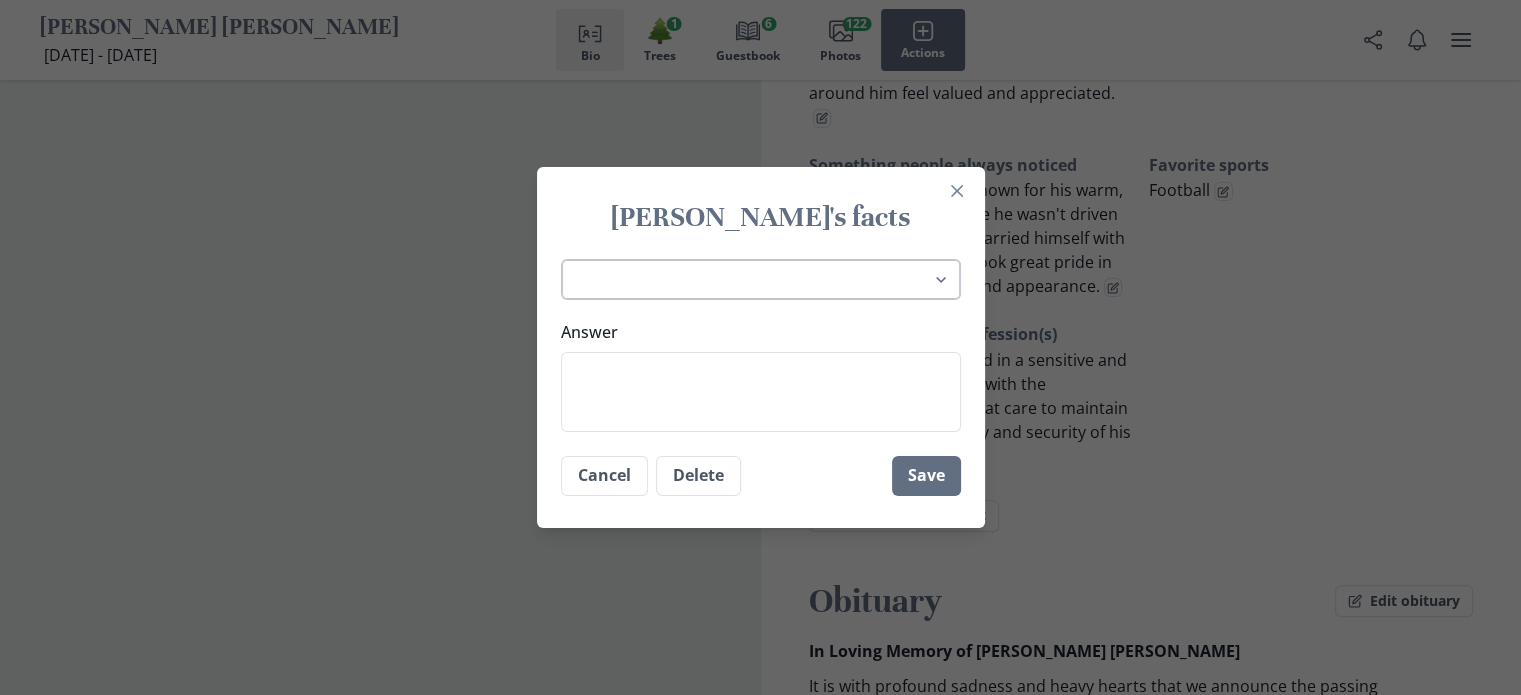 click on "Place of birth Most recently lived in [PERSON_NAME]'s favorite hobbies [PERSON_NAME]'s favorite foods Favorite bands and musical artists Interesting facts about [PERSON_NAME] loved nothing more than Favorite place in the world Favorite TV shows Favorite sports Favorite movies [PERSON_NAME]'s profession(s) [PERSON_NAME]'s superpower [PERSON_NAME]'s proudest accomplishments [PERSON_NAME]'s pets in life Favorite musical instrument Favorite ice cream flavor Places [PERSON_NAME] traveled to [GEOGRAPHIC_DATA] attended College attended [PERSON_NAME]'s parents [PERSON_NAME]'s siblings [PERSON_NAME]'s children [PERSON_NAME]'s grandchildren Write your own..." at bounding box center (761, 279) 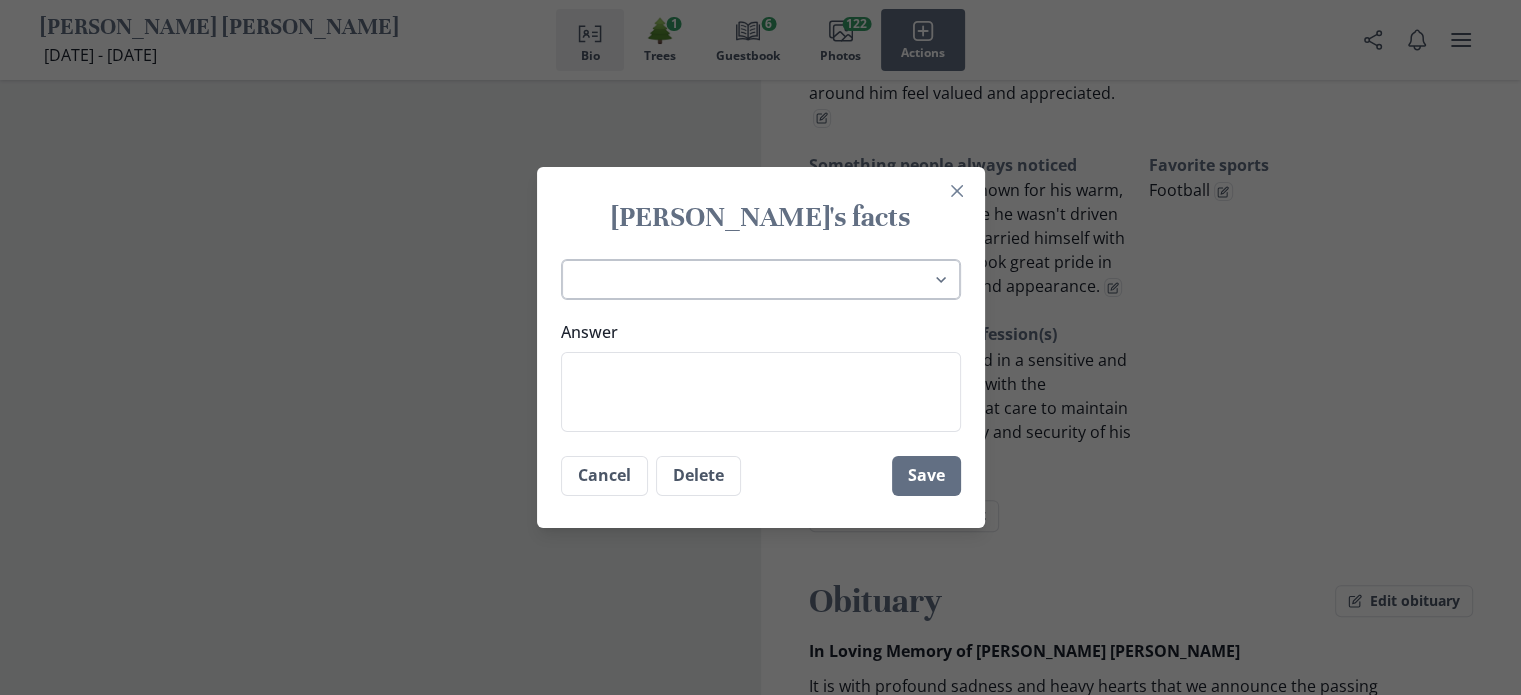 select on "_custom" 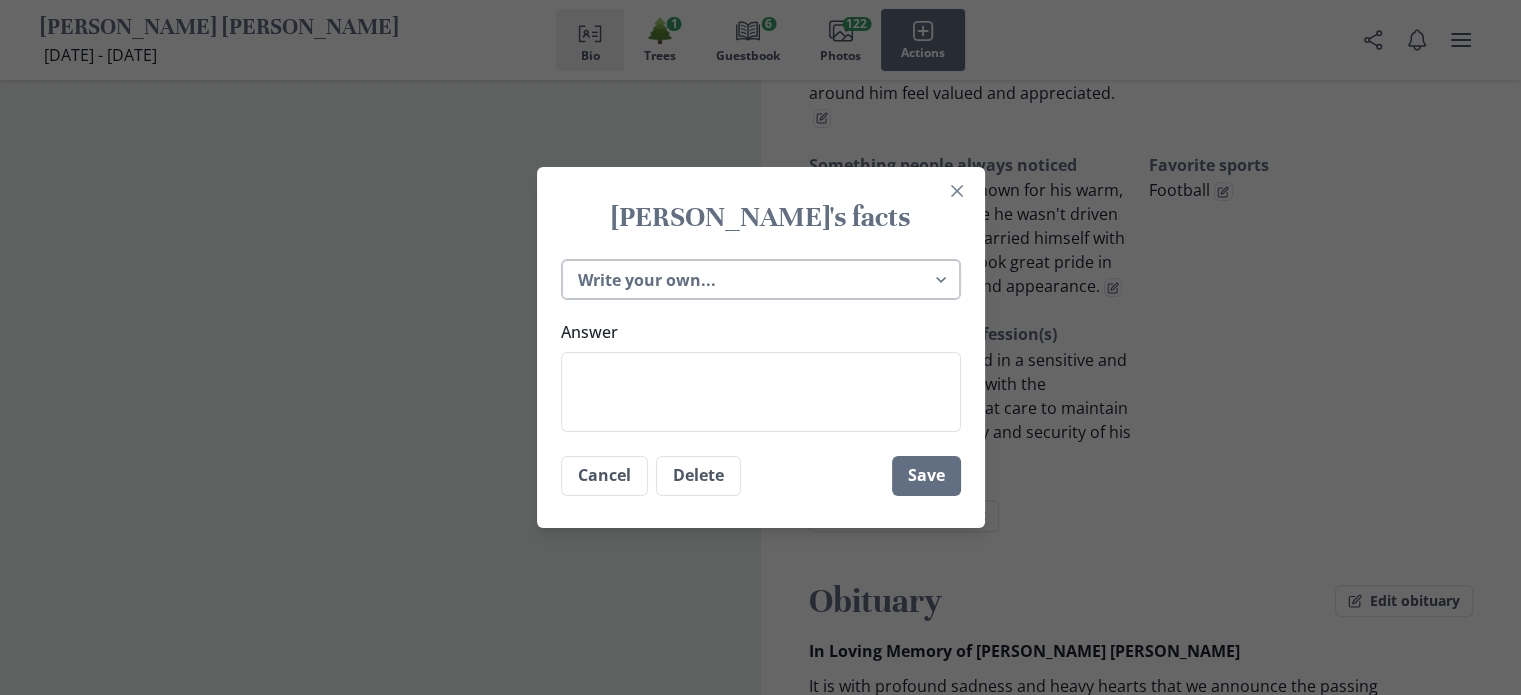 click on "Place of birth Most recently lived in [PERSON_NAME]'s favorite hobbies [PERSON_NAME]'s favorite foods Favorite bands and musical artists Interesting facts about [PERSON_NAME] loved nothing more than Favorite place in the world Favorite TV shows Favorite sports Favorite movies [PERSON_NAME]'s profession(s) [PERSON_NAME]'s superpower [PERSON_NAME]'s proudest accomplishments [PERSON_NAME]'s pets in life Favorite musical instrument Favorite ice cream flavor Places [PERSON_NAME] traveled to [GEOGRAPHIC_DATA] attended College attended [PERSON_NAME]'s parents [PERSON_NAME]'s siblings [PERSON_NAME]'s children [PERSON_NAME]'s grandchildren Write your own..." at bounding box center [761, 279] 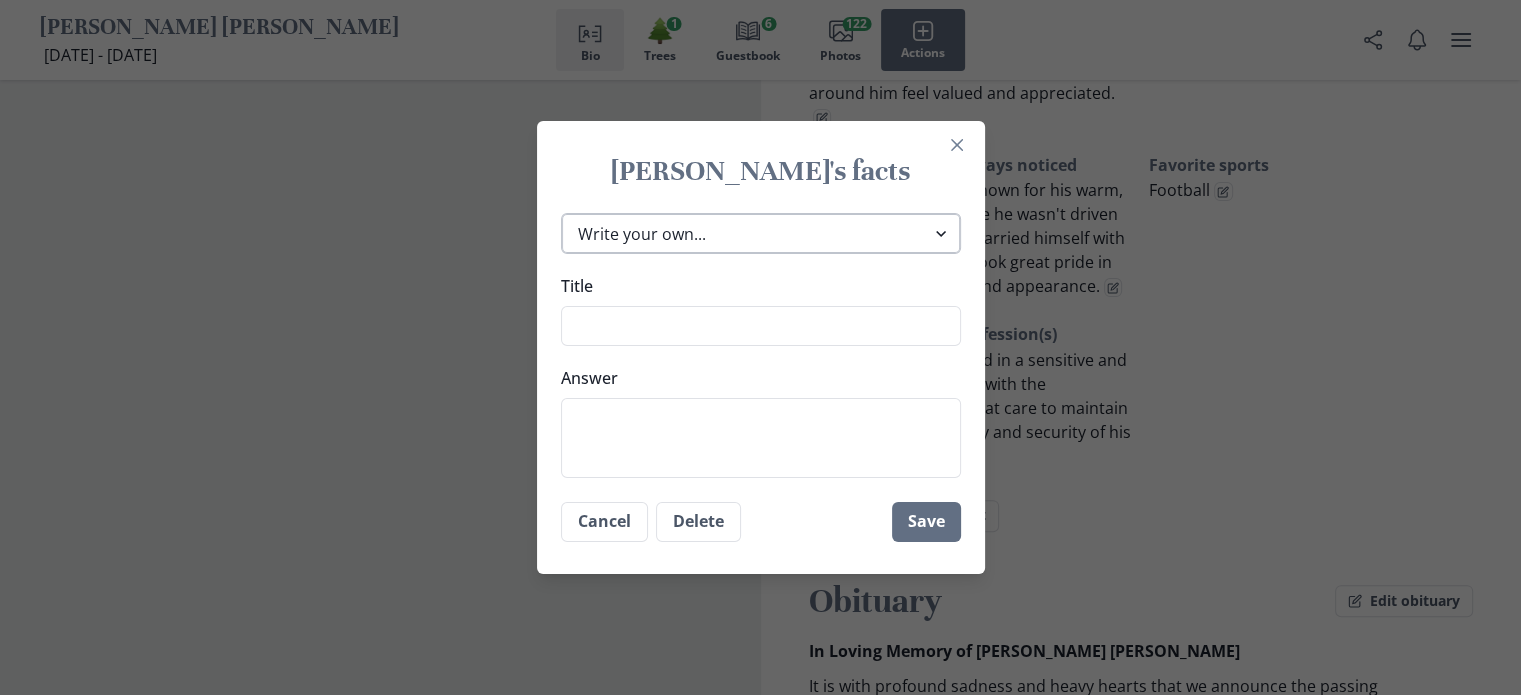 click on "Place of birth Most recently lived in [PERSON_NAME]'s favorite hobbies [PERSON_NAME]'s favorite foods Favorite bands and musical artists Interesting facts about [PERSON_NAME] loved nothing more than Favorite place in the world Favorite TV shows Favorite sports Favorite movies [PERSON_NAME]'s profession(s) [PERSON_NAME]'s superpower [PERSON_NAME]'s proudest accomplishments [PERSON_NAME]'s pets in life Favorite musical instrument Favorite ice cream flavor Places [PERSON_NAME] traveled to [GEOGRAPHIC_DATA] attended College attended [PERSON_NAME]'s parents [PERSON_NAME]'s siblings [PERSON_NAME]'s children [PERSON_NAME]'s grandchildren Write your own..." at bounding box center (761, 233) 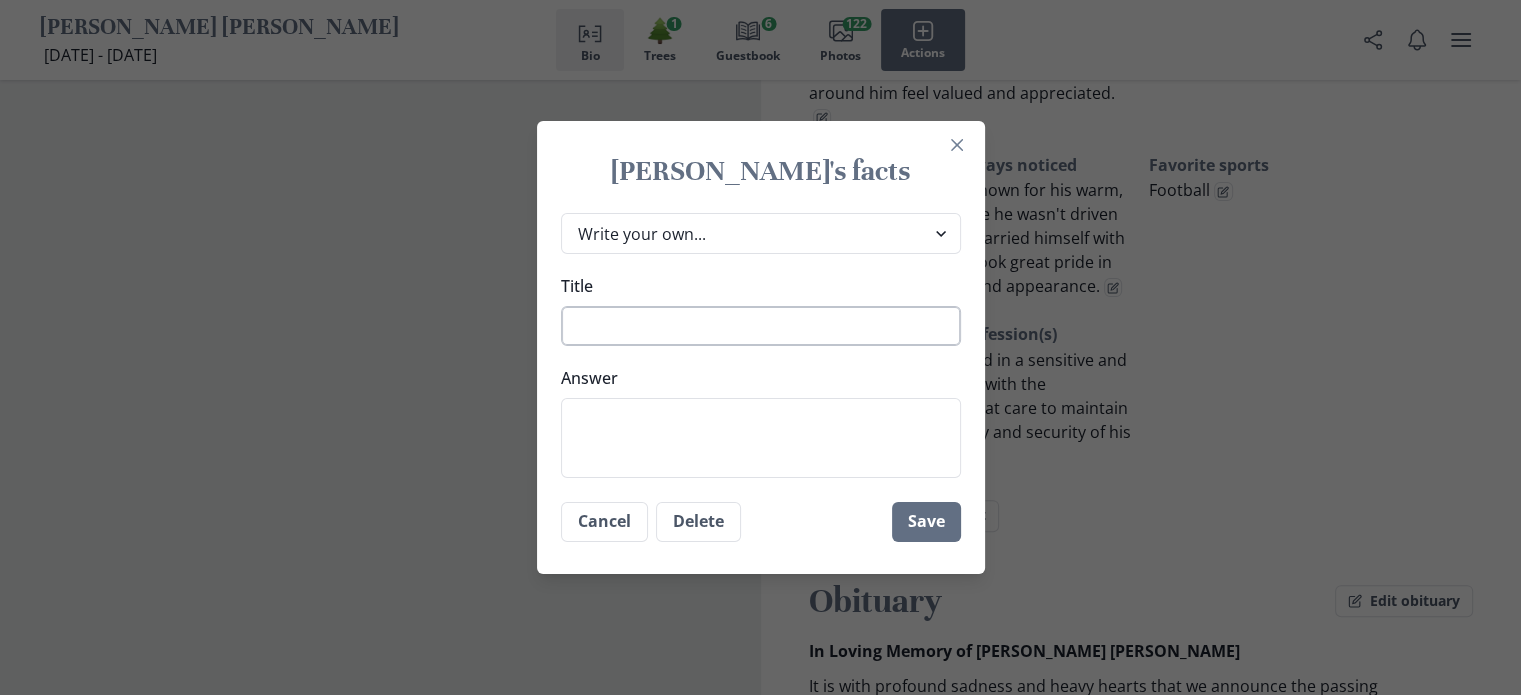 click on "Title" at bounding box center (761, 326) 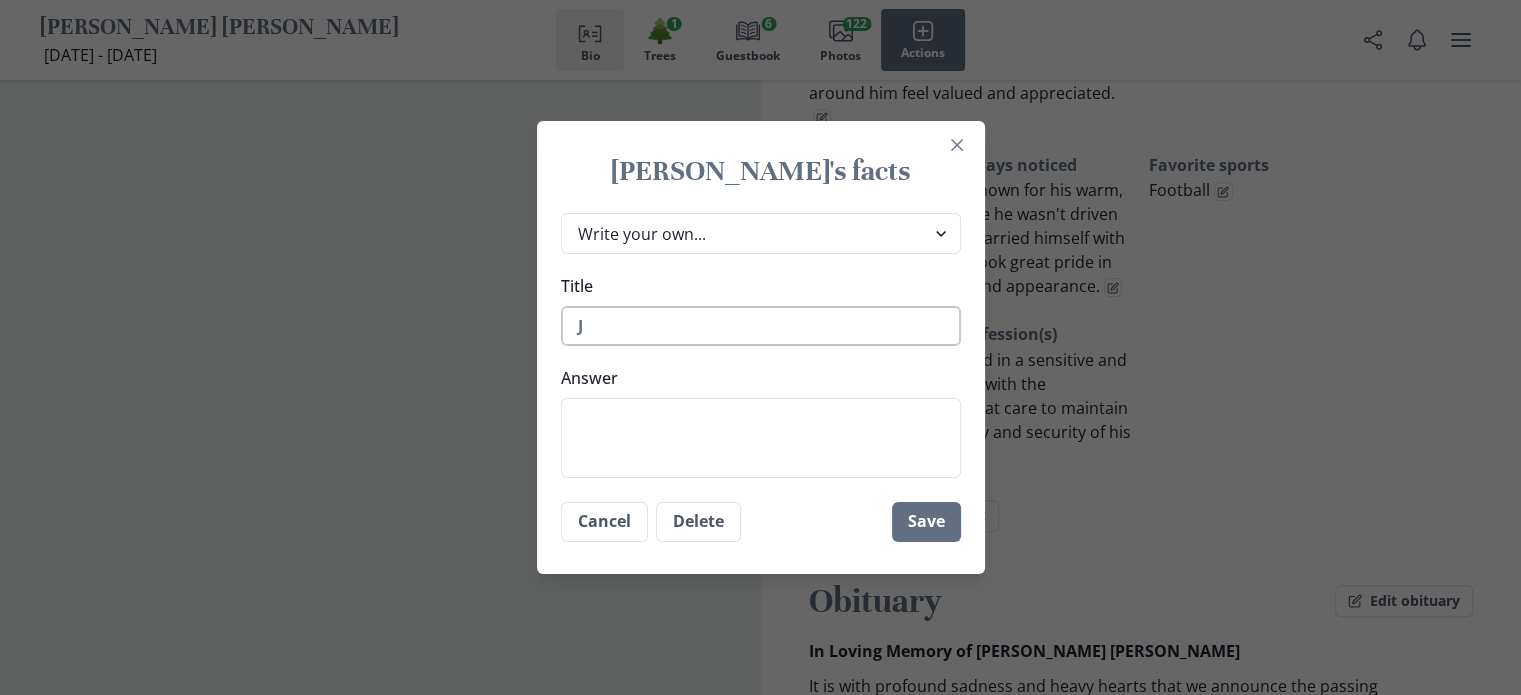 type on "x" 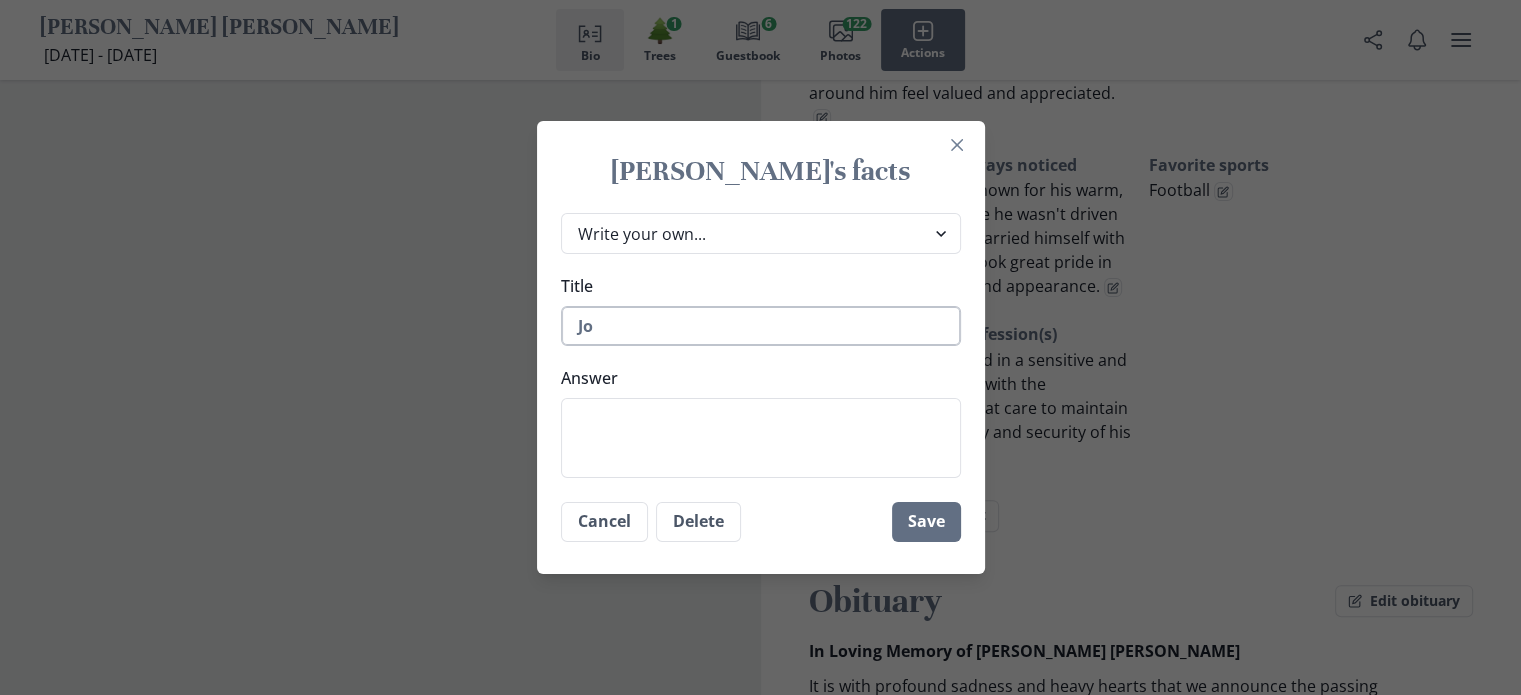 type on "x" 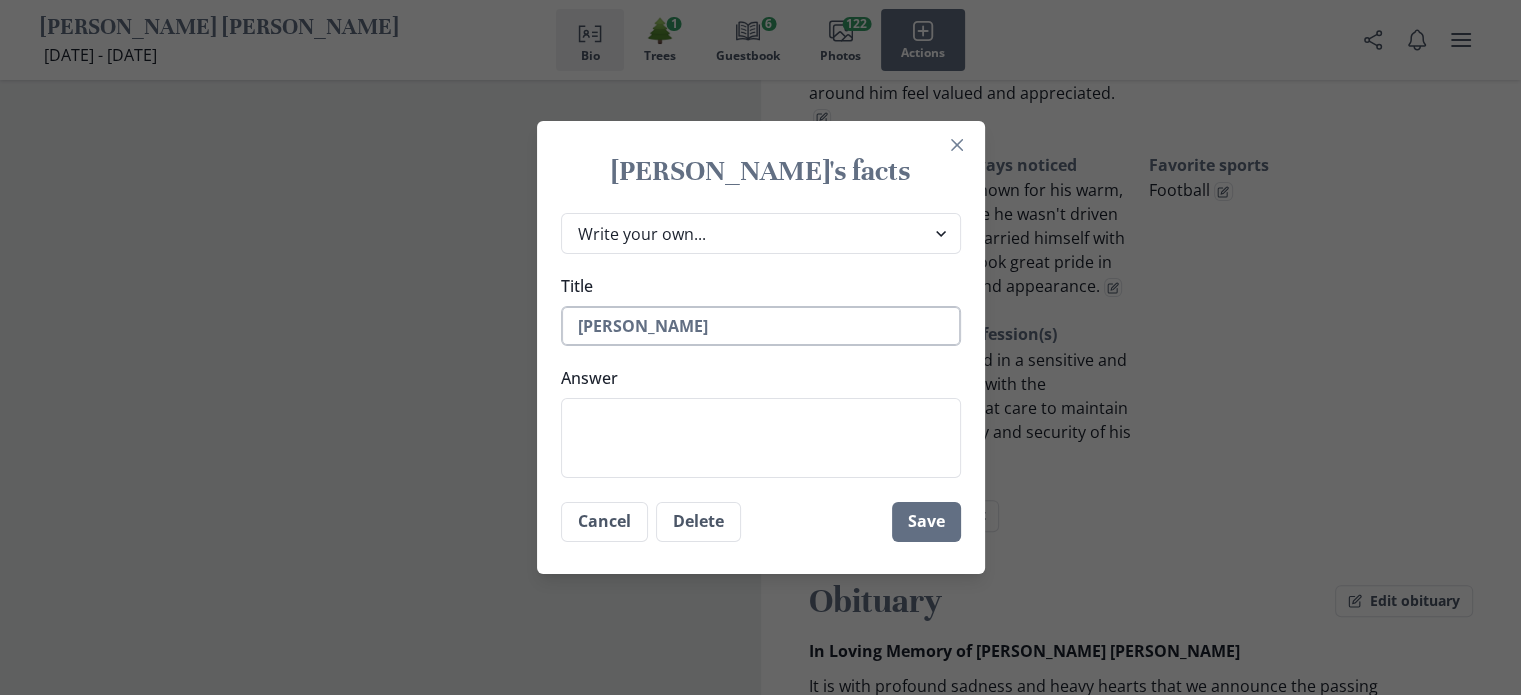 type on "x" 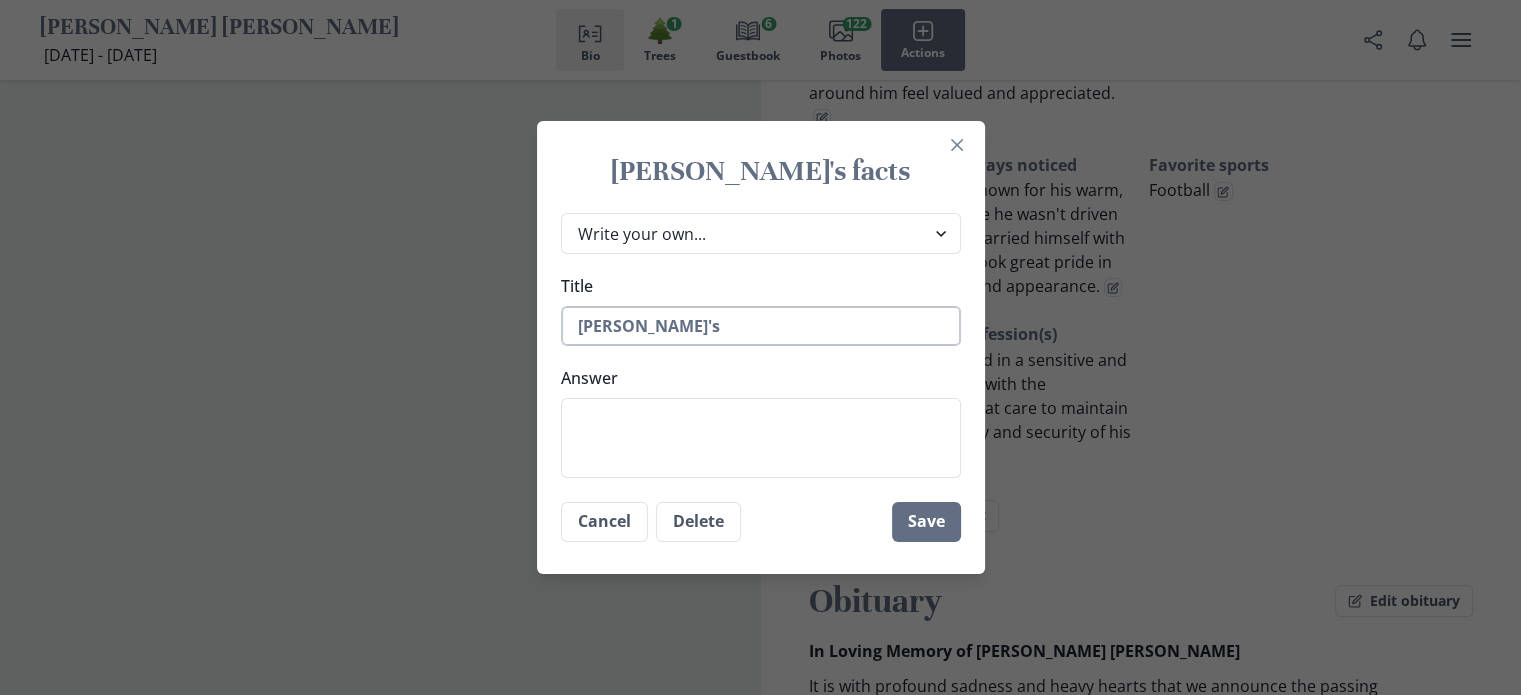 type on "x" 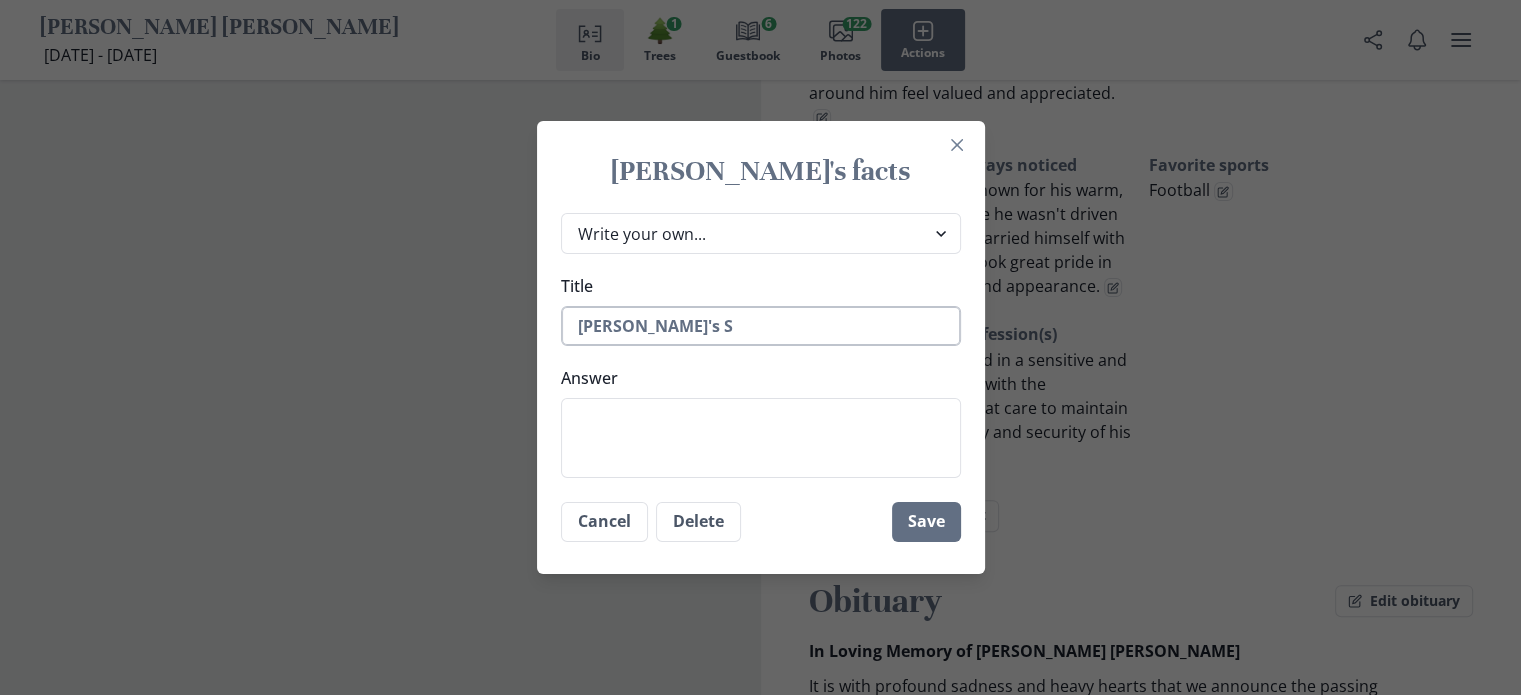 type on "x" 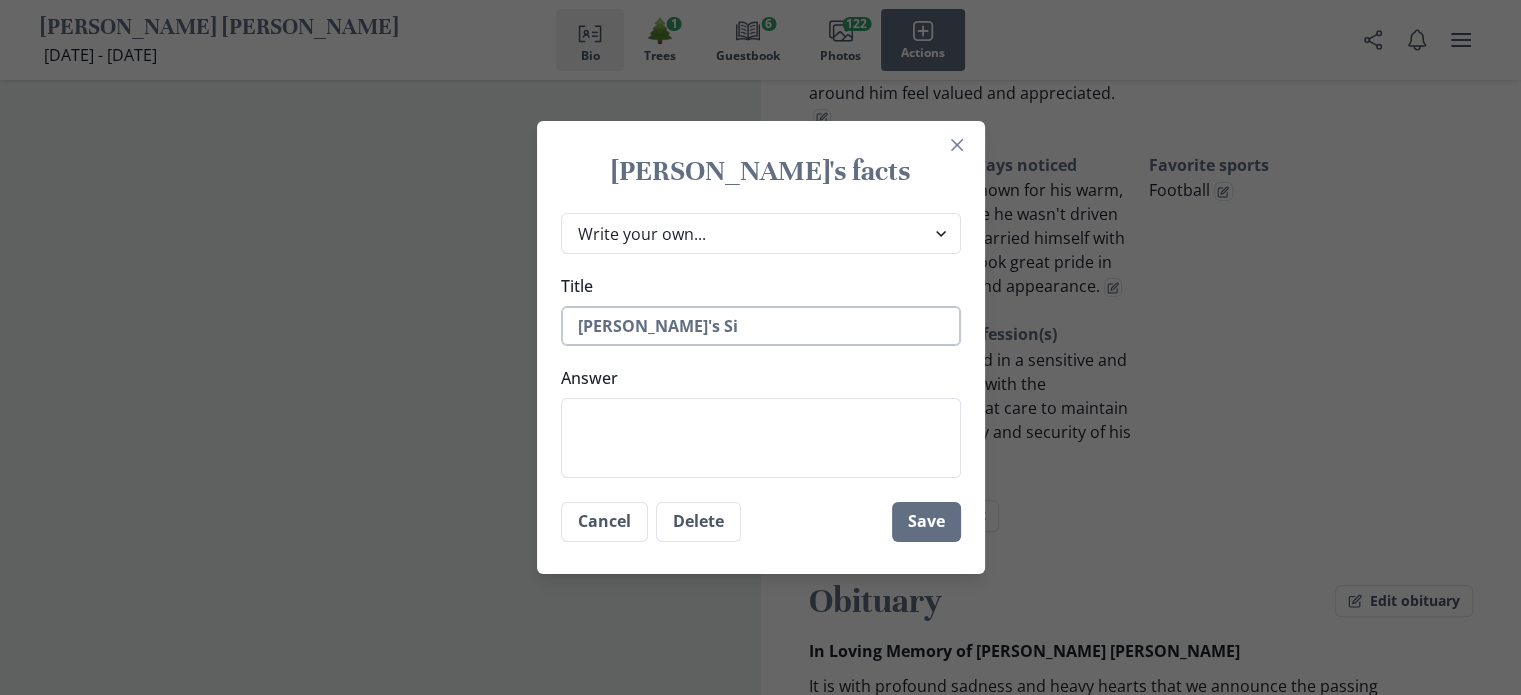 type on "x" 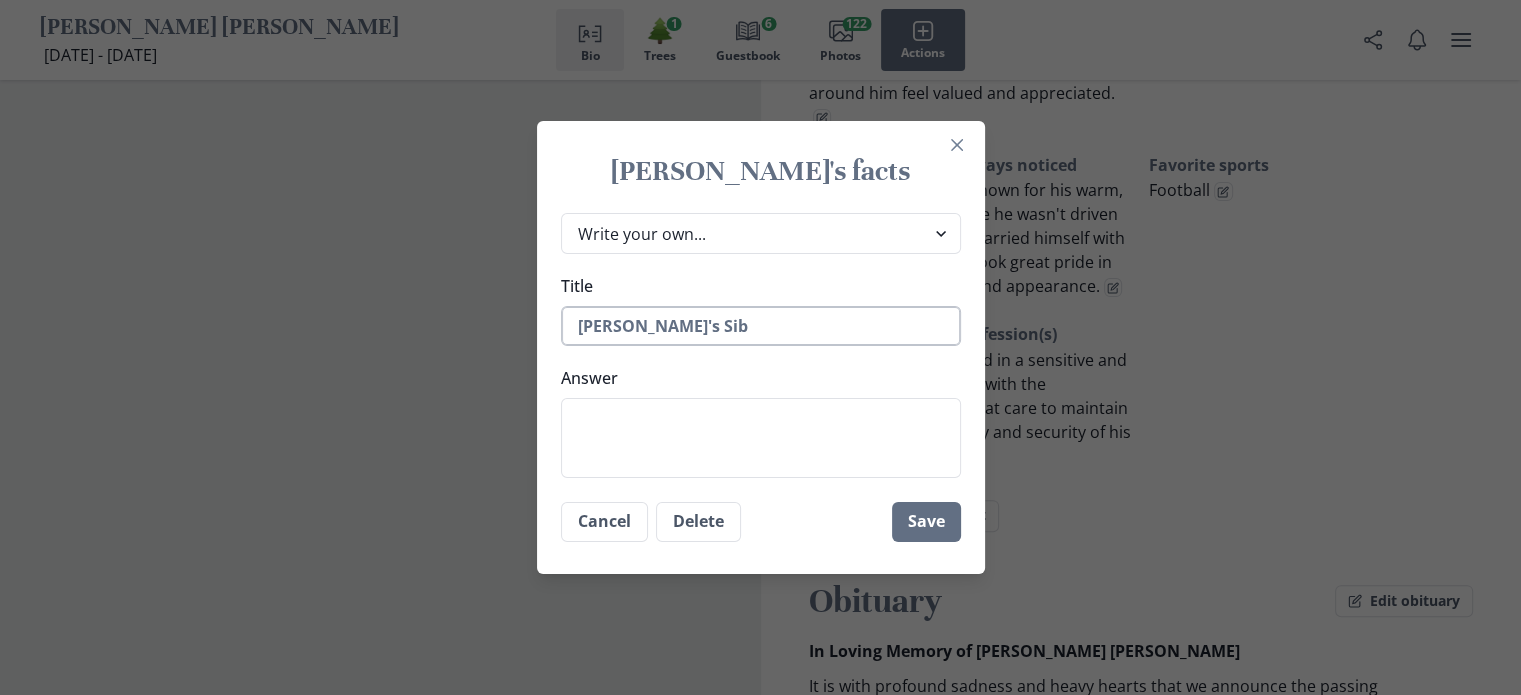 type on "x" 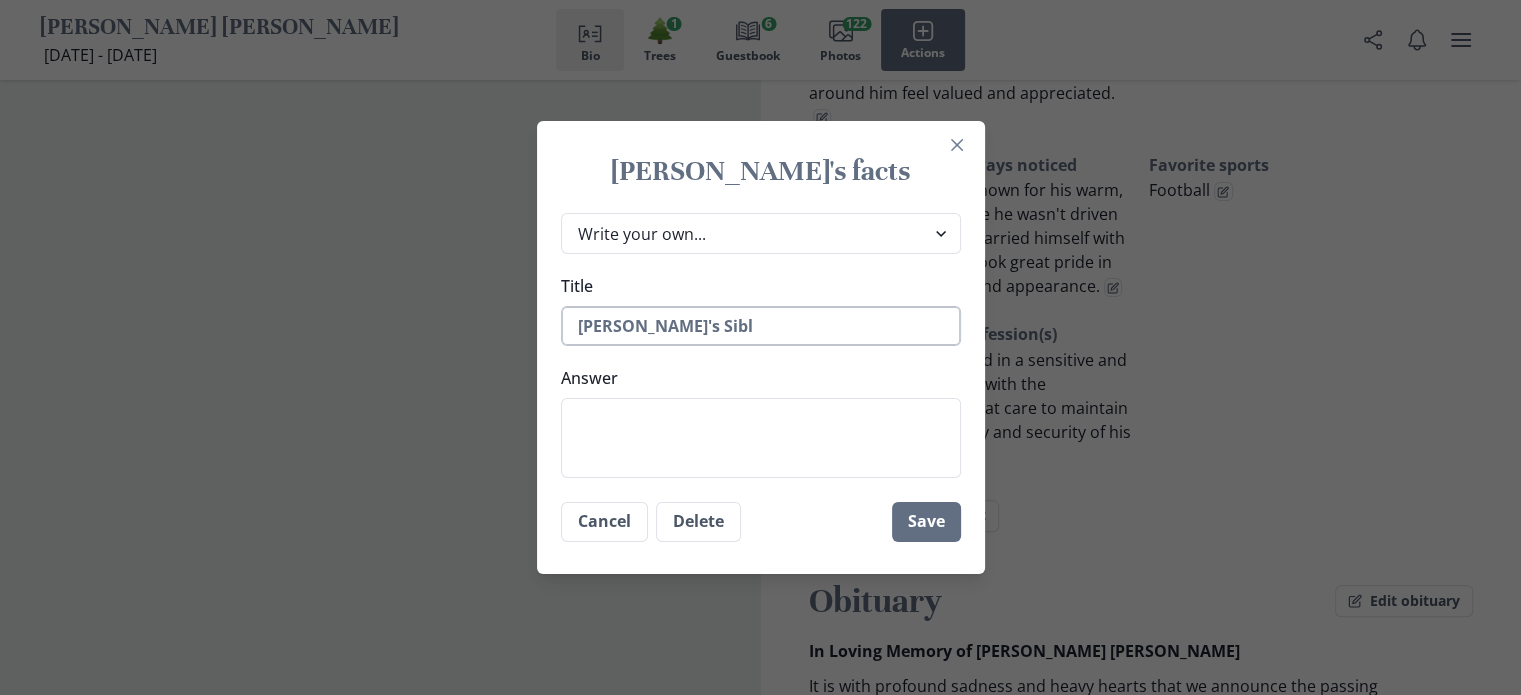 type on "x" 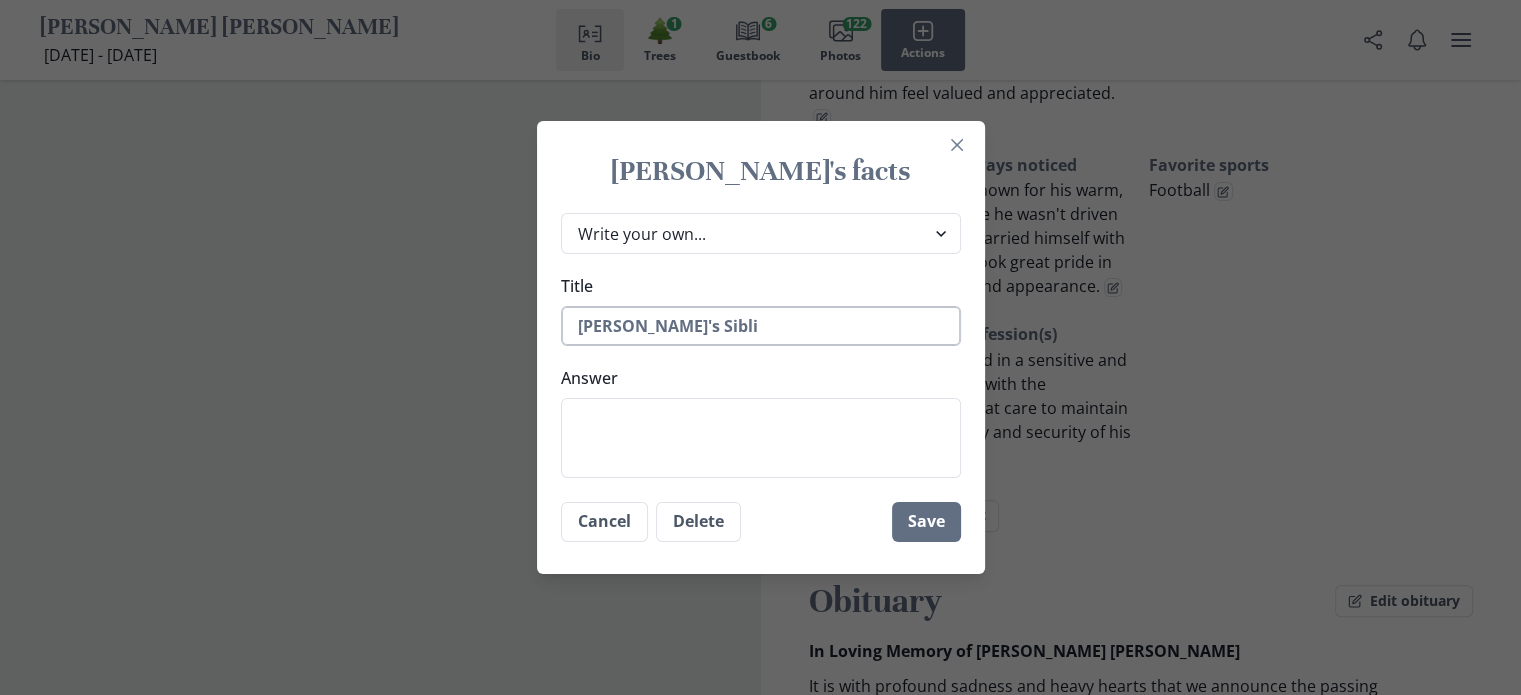 type on "x" 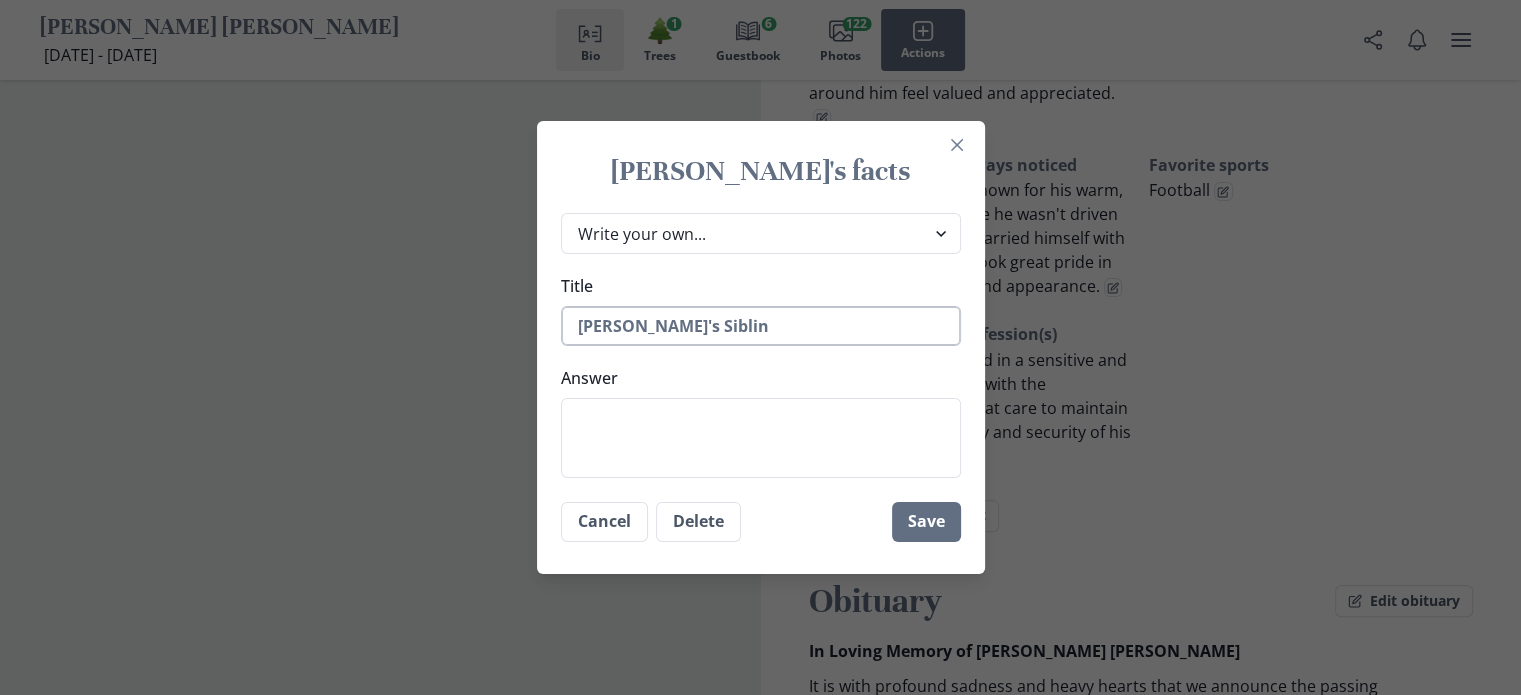 type on "x" 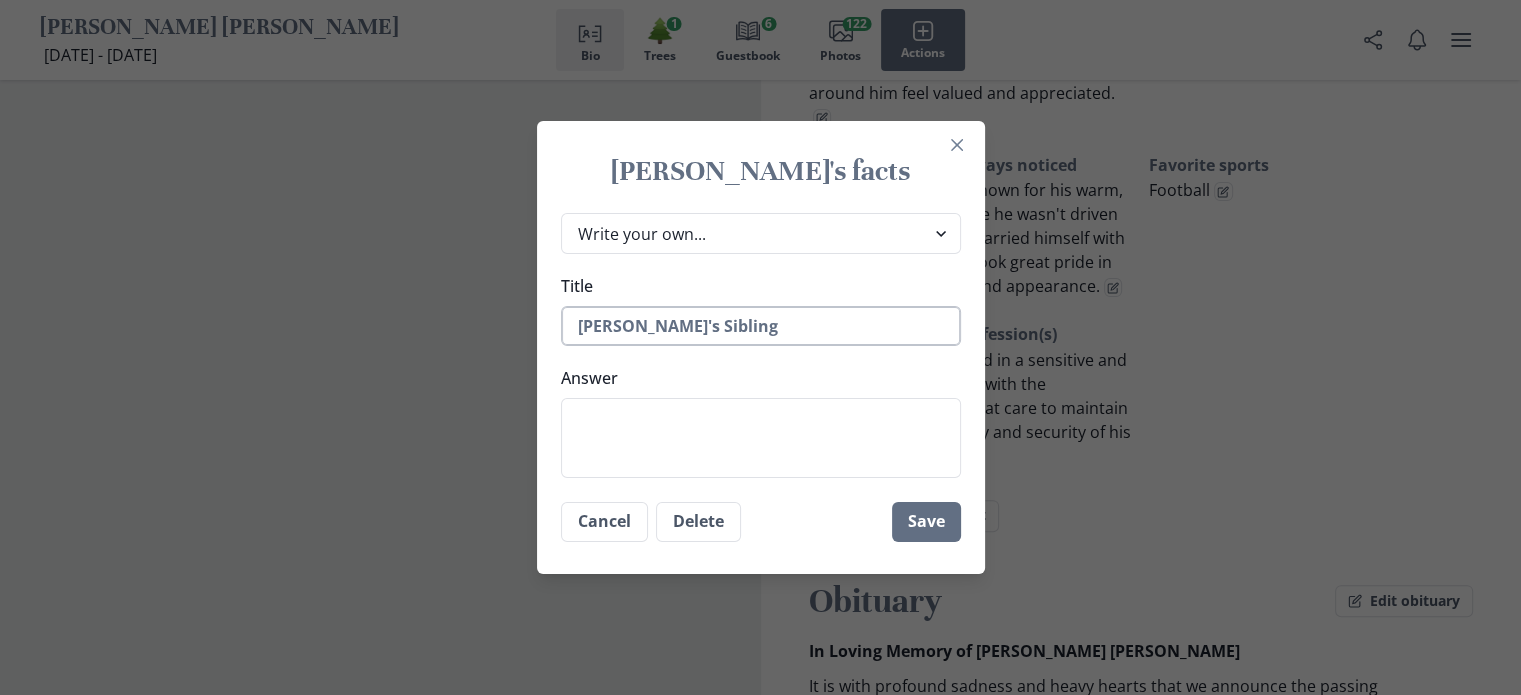 type on "x" 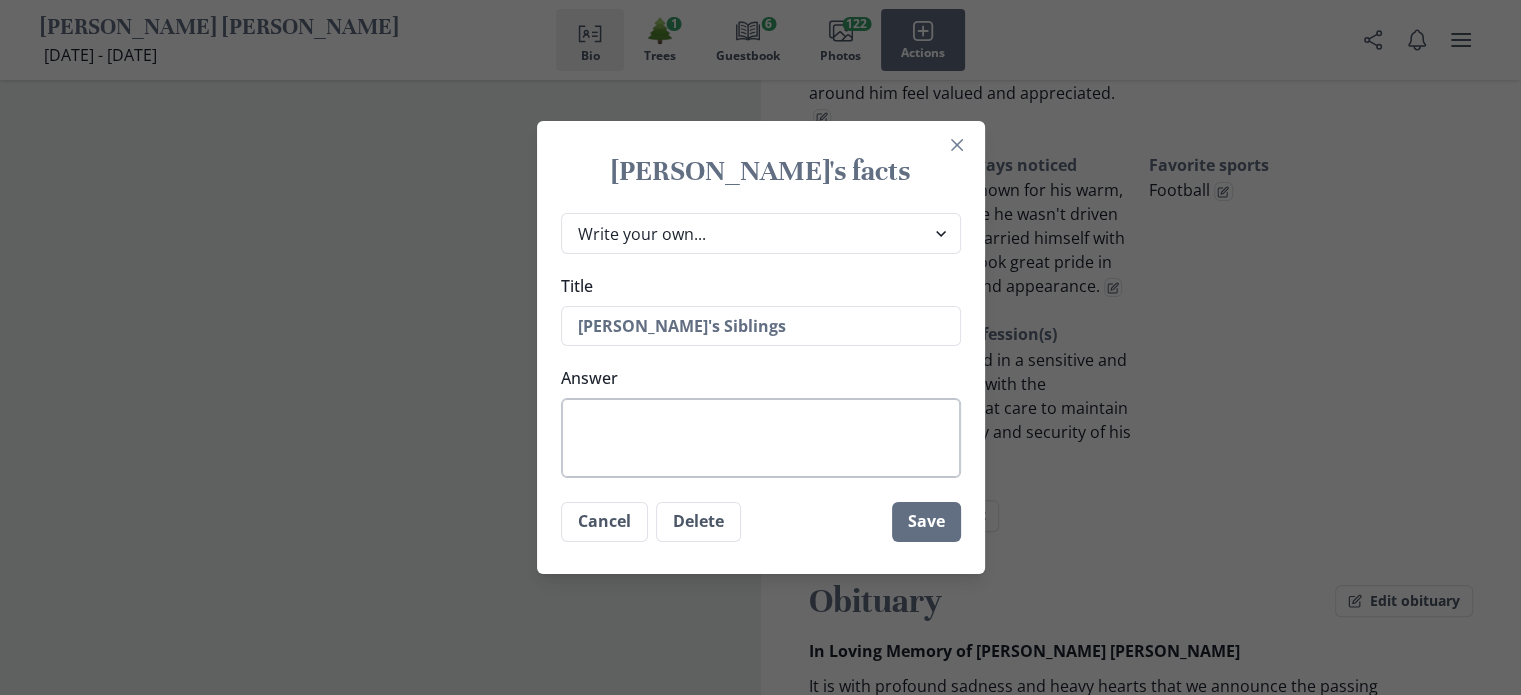 type on "[PERSON_NAME]'s Siblings" 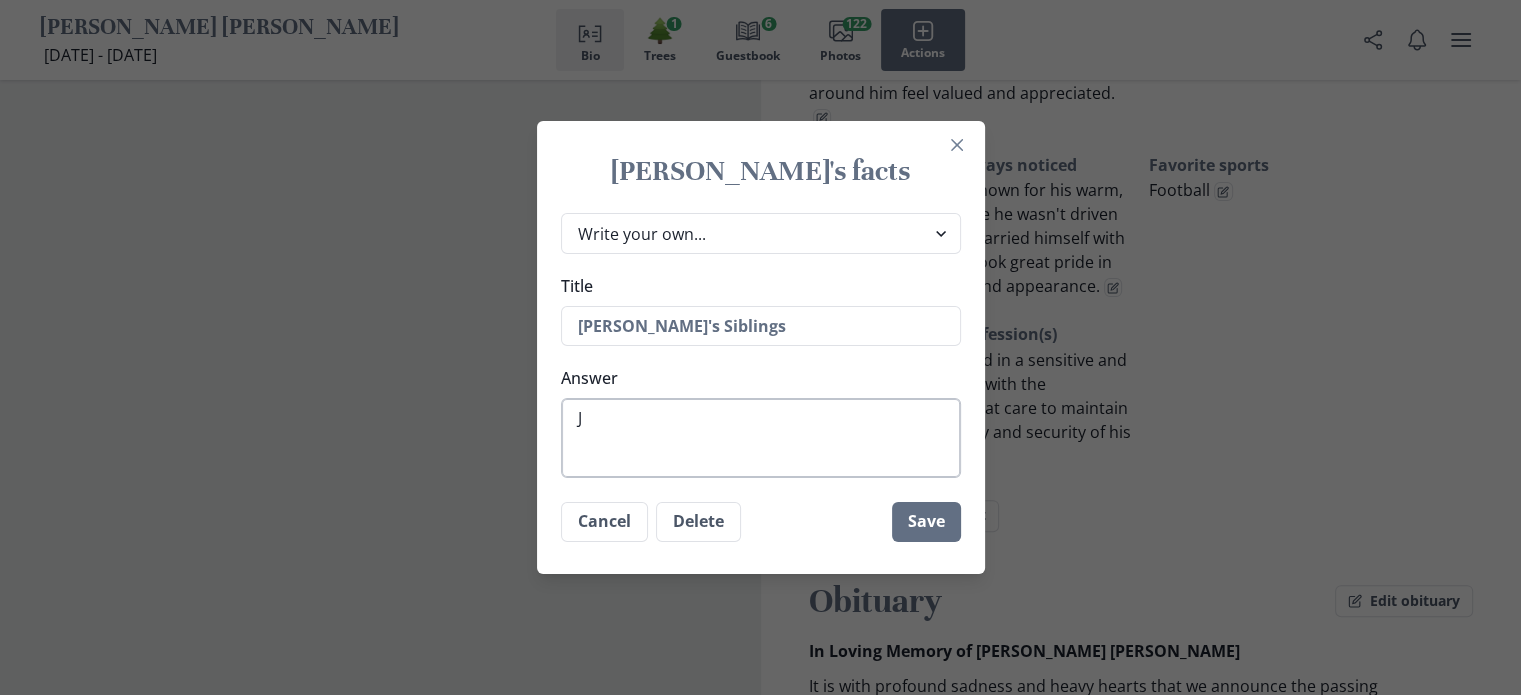 type on "Jo" 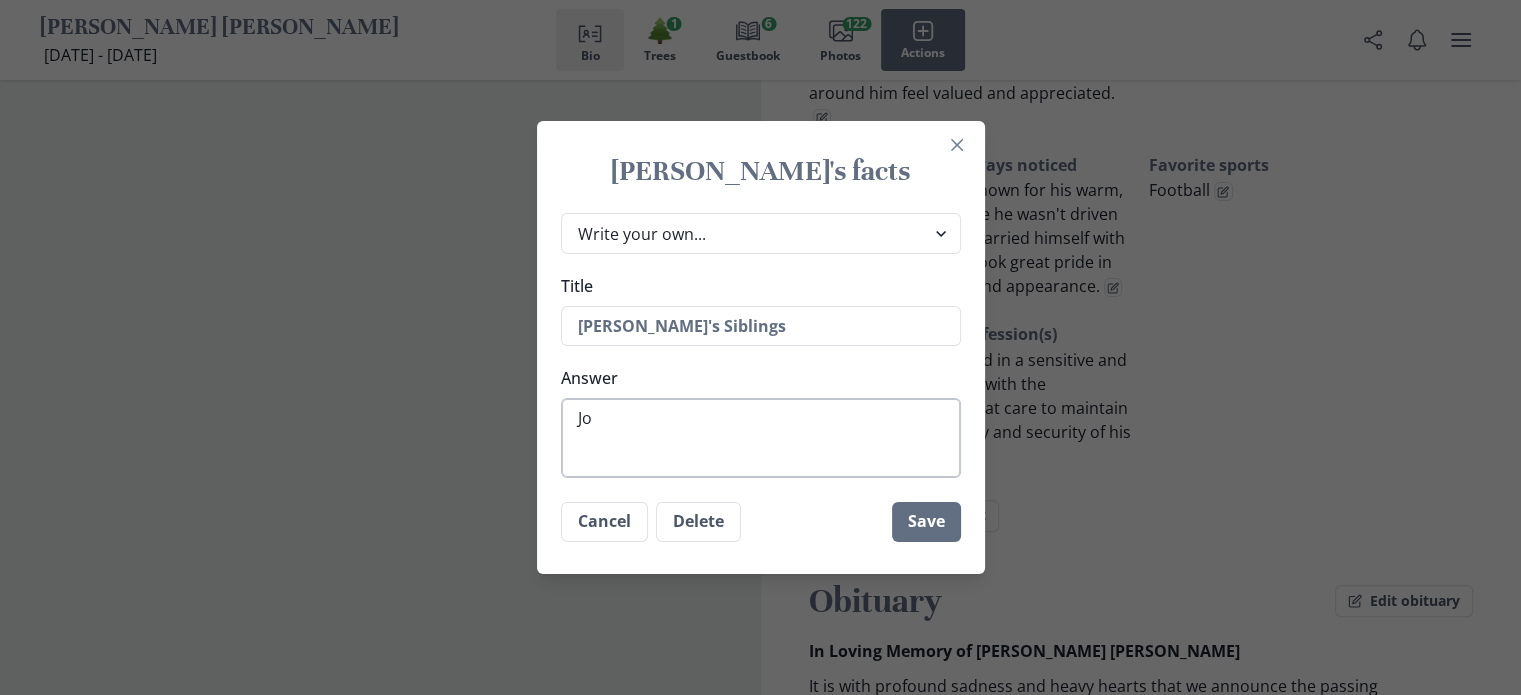 type on "Jod" 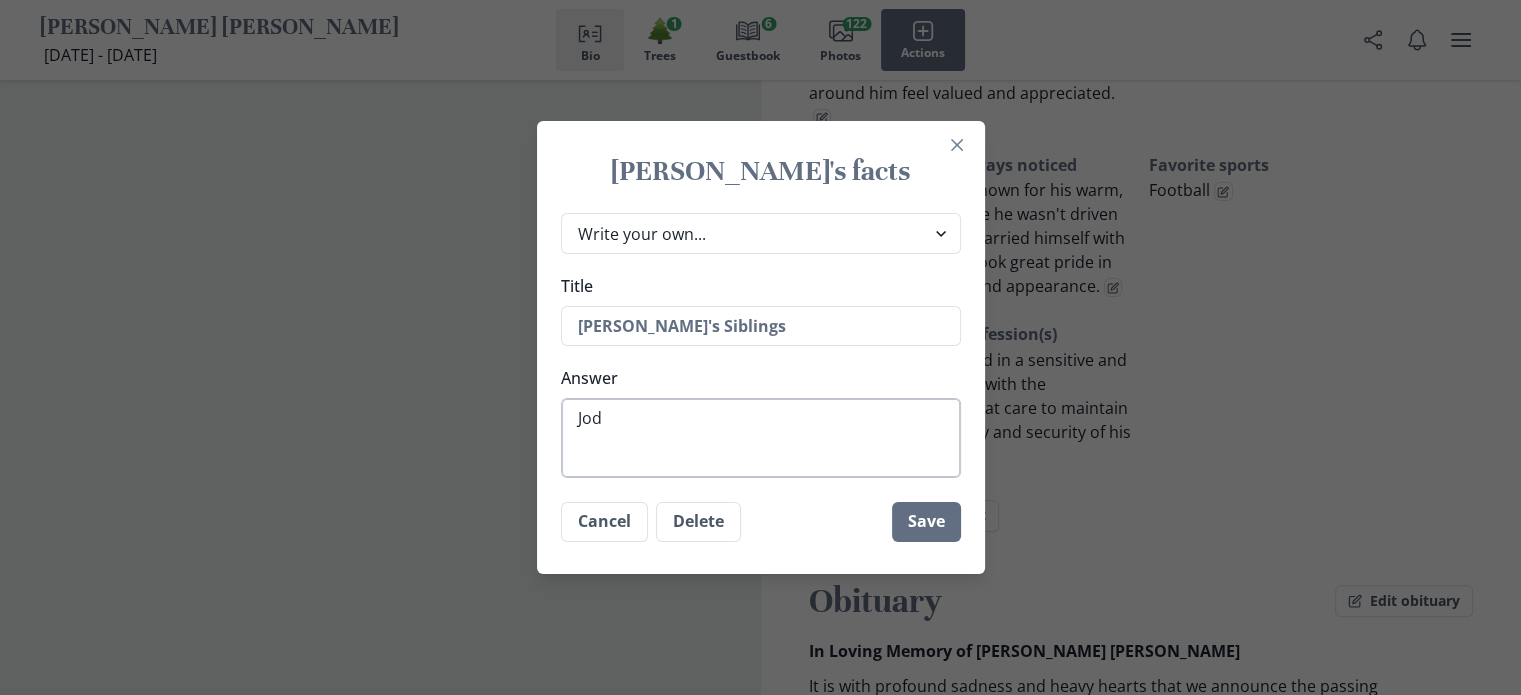type on "[PERSON_NAME]" 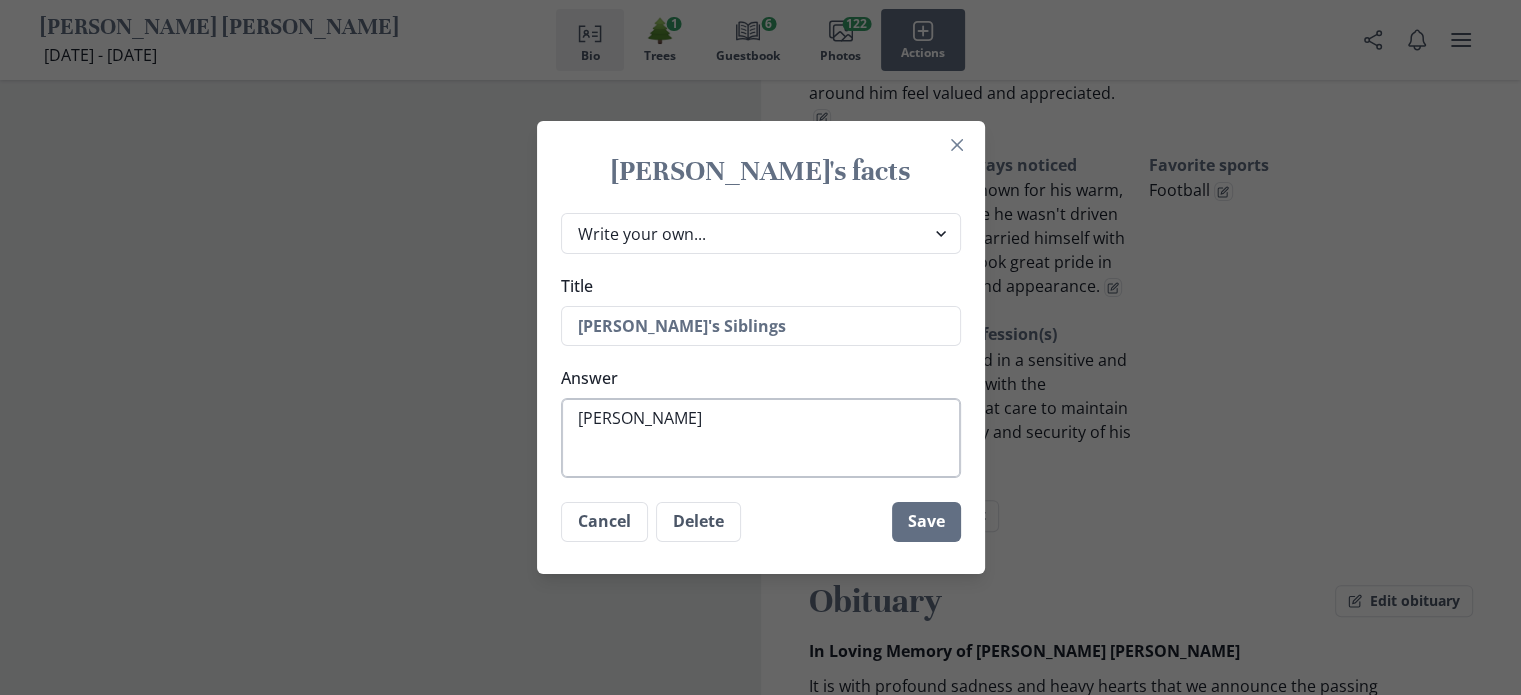 type on "[PERSON_NAME]" 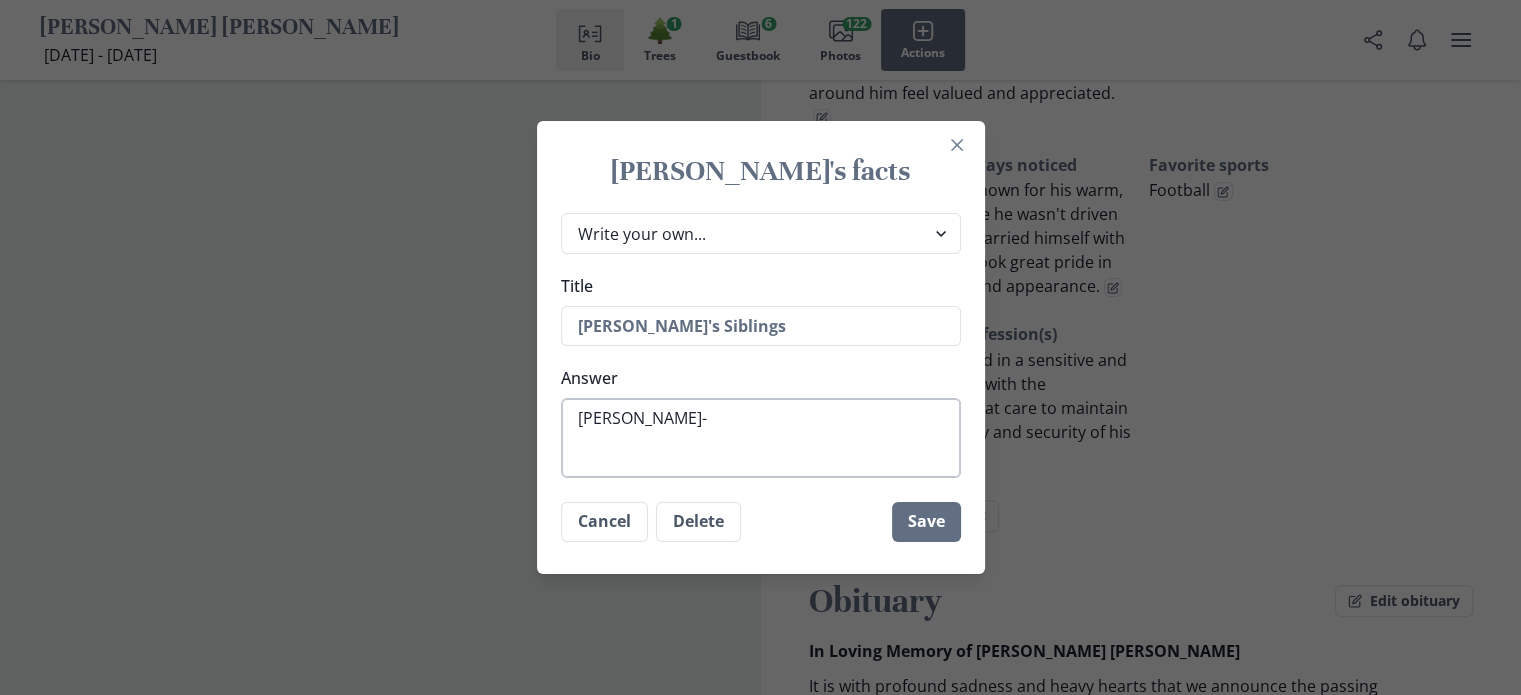 type on "[PERSON_NAME]-" 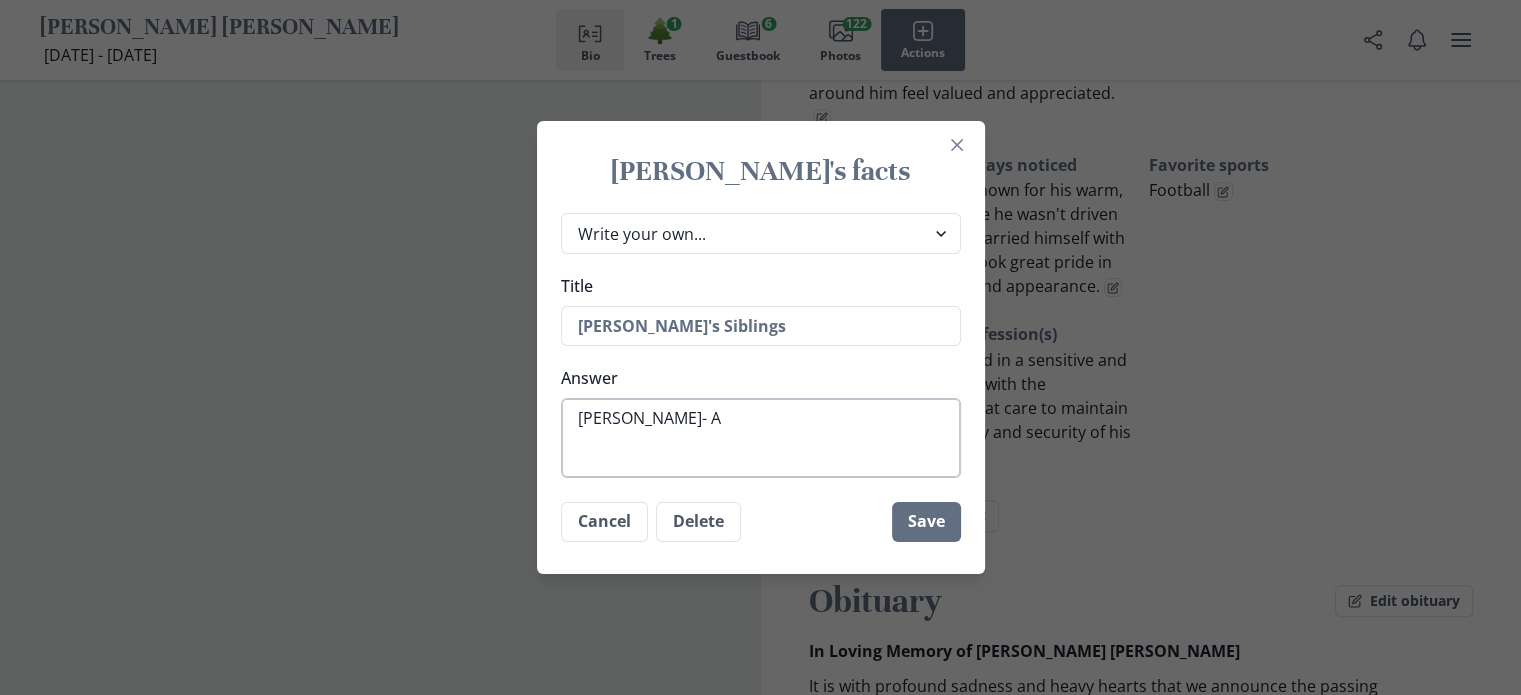 type on "[PERSON_NAME]-" 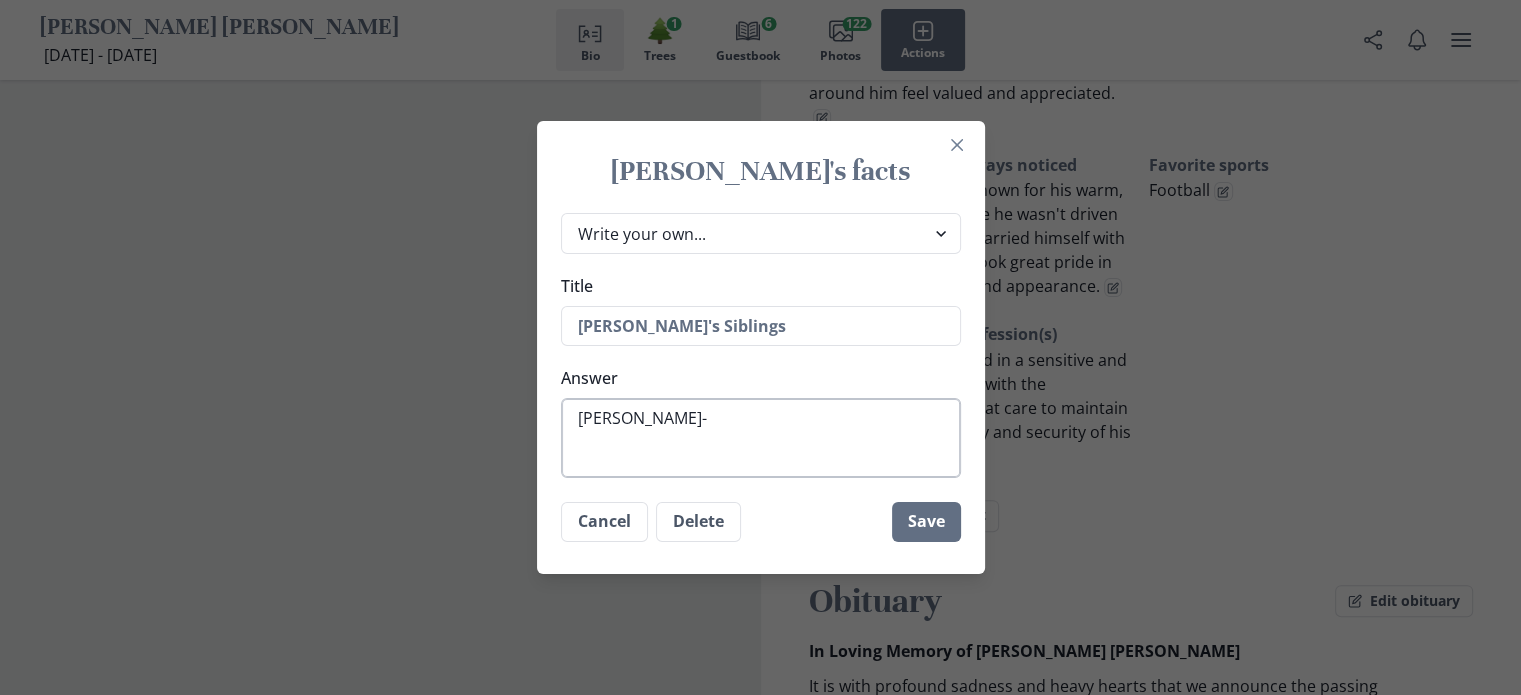 type on "[PERSON_NAME]-" 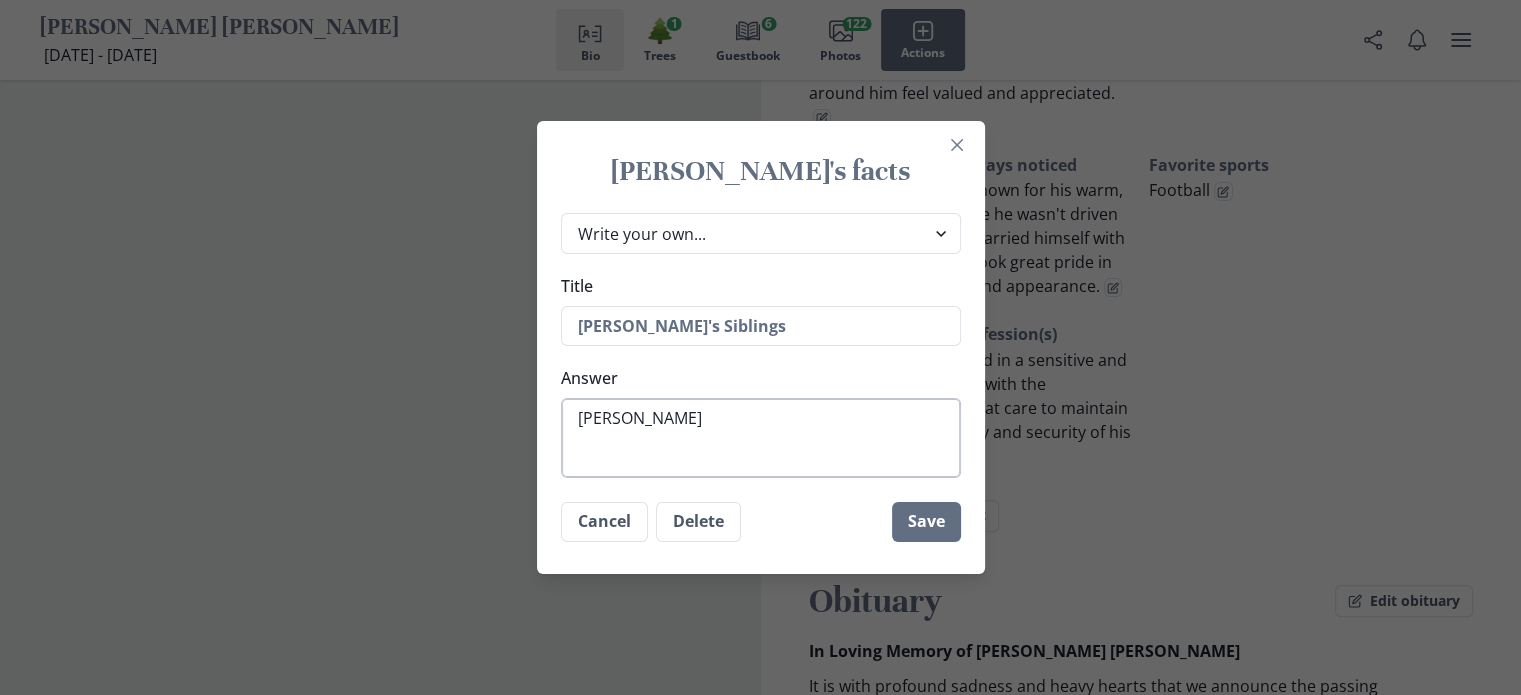 type on "Jod" 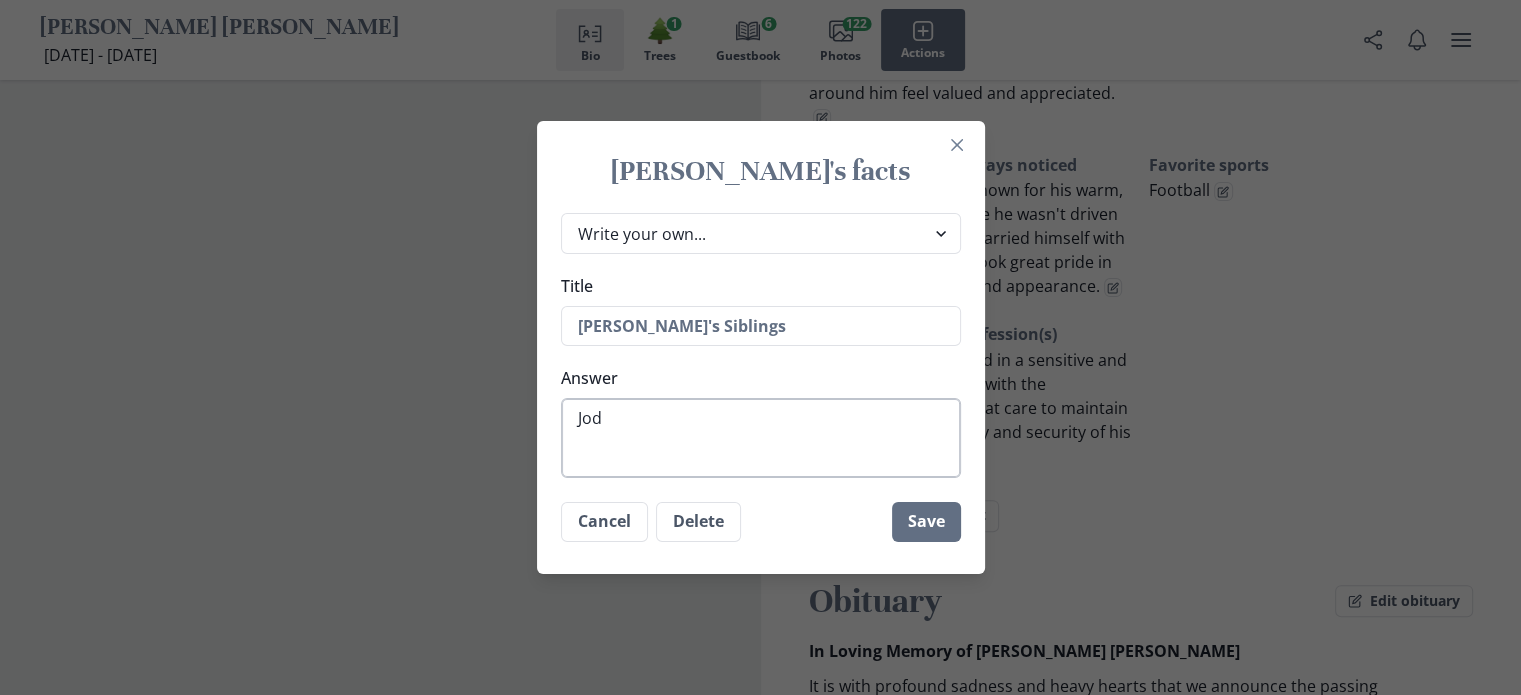 type on "[PERSON_NAME]" 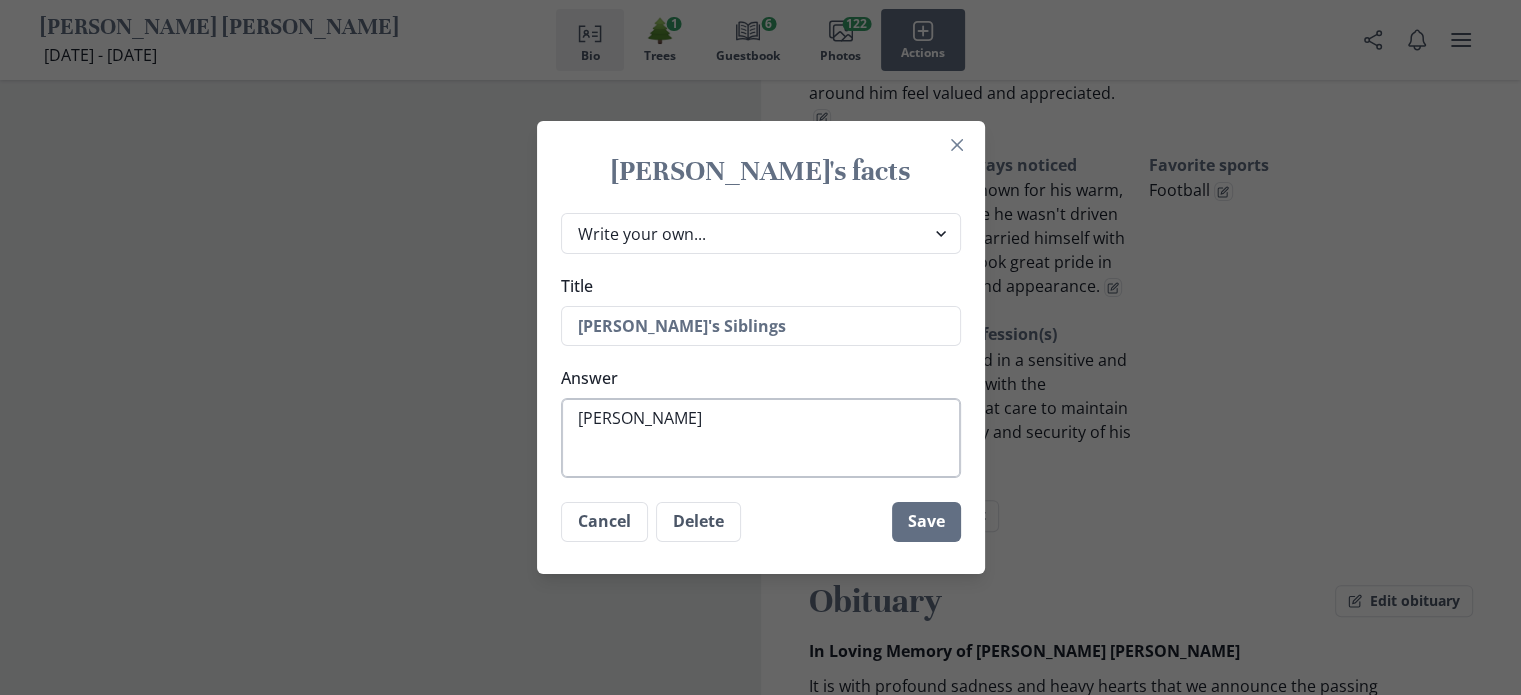 type on "[PERSON_NAME]" 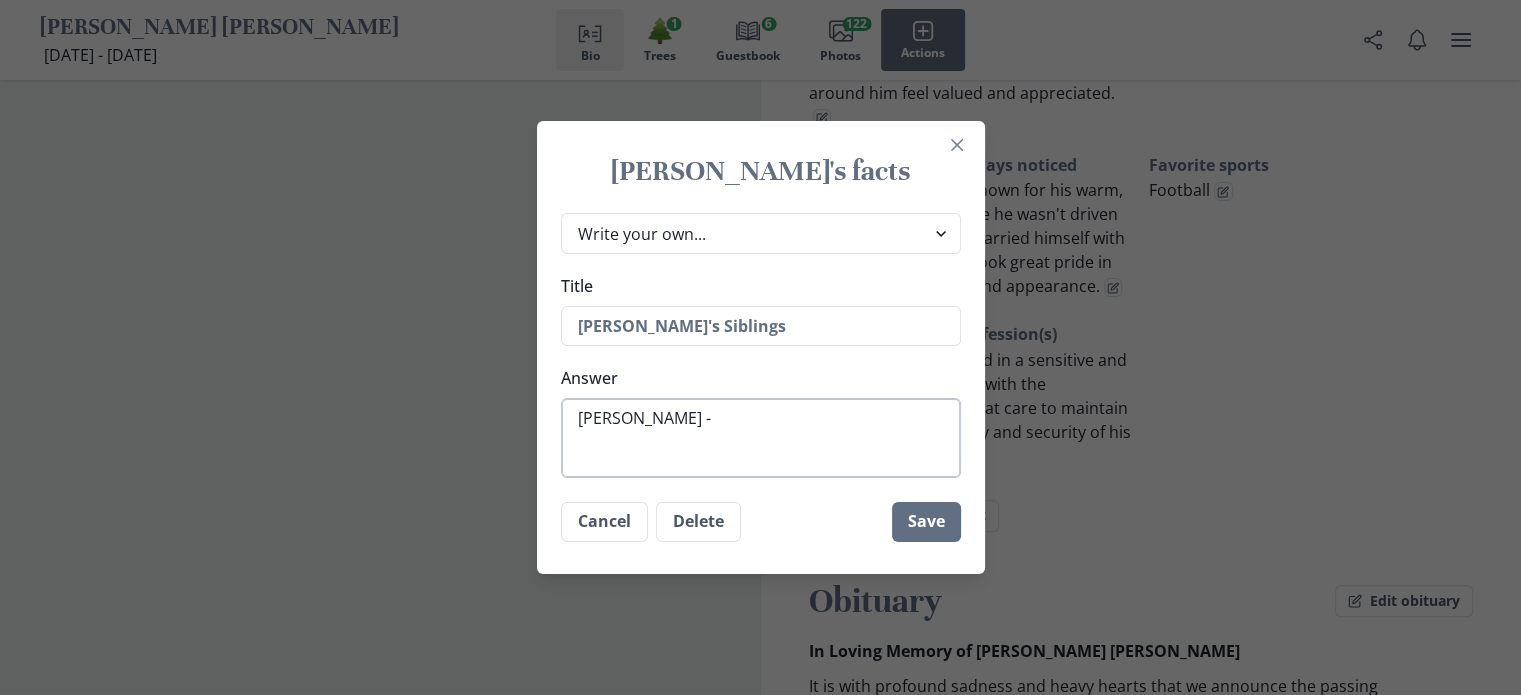 type on "[PERSON_NAME] -" 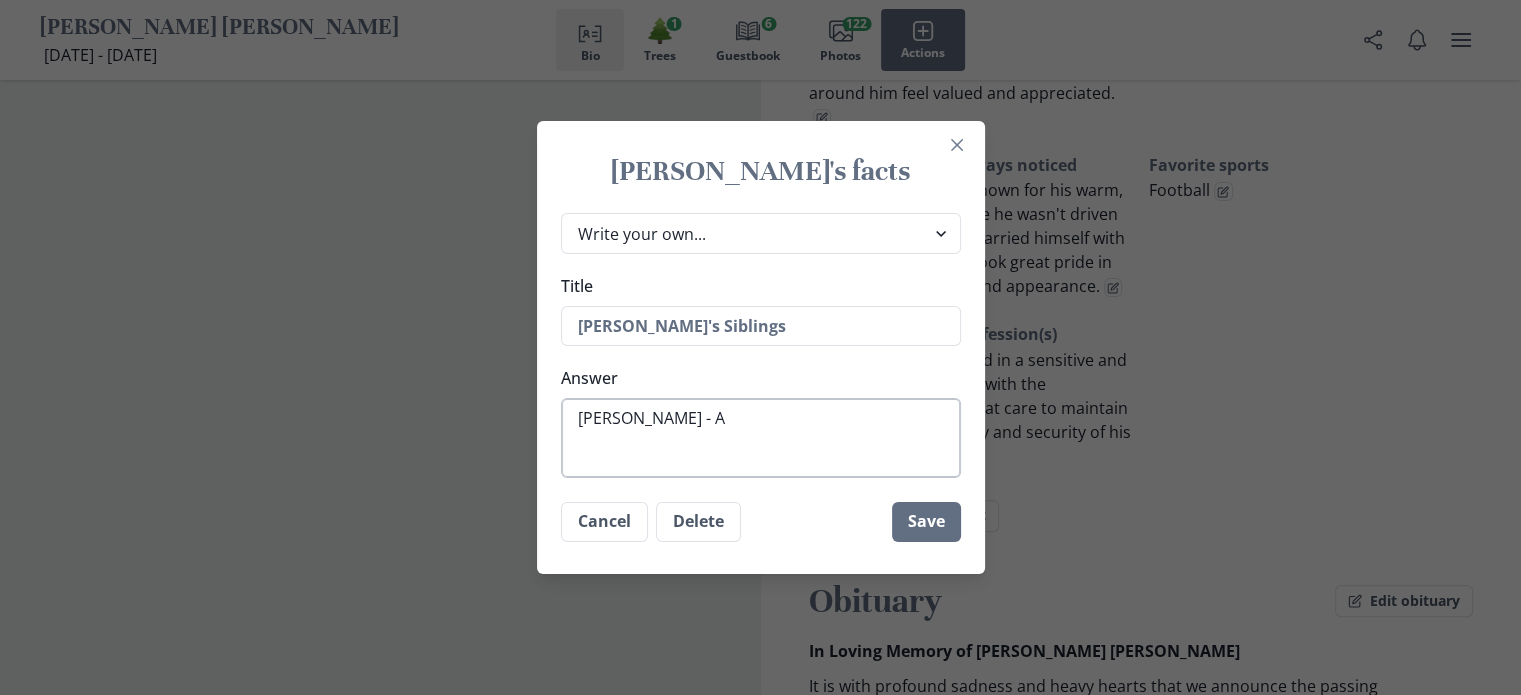 type on "[PERSON_NAME] - An" 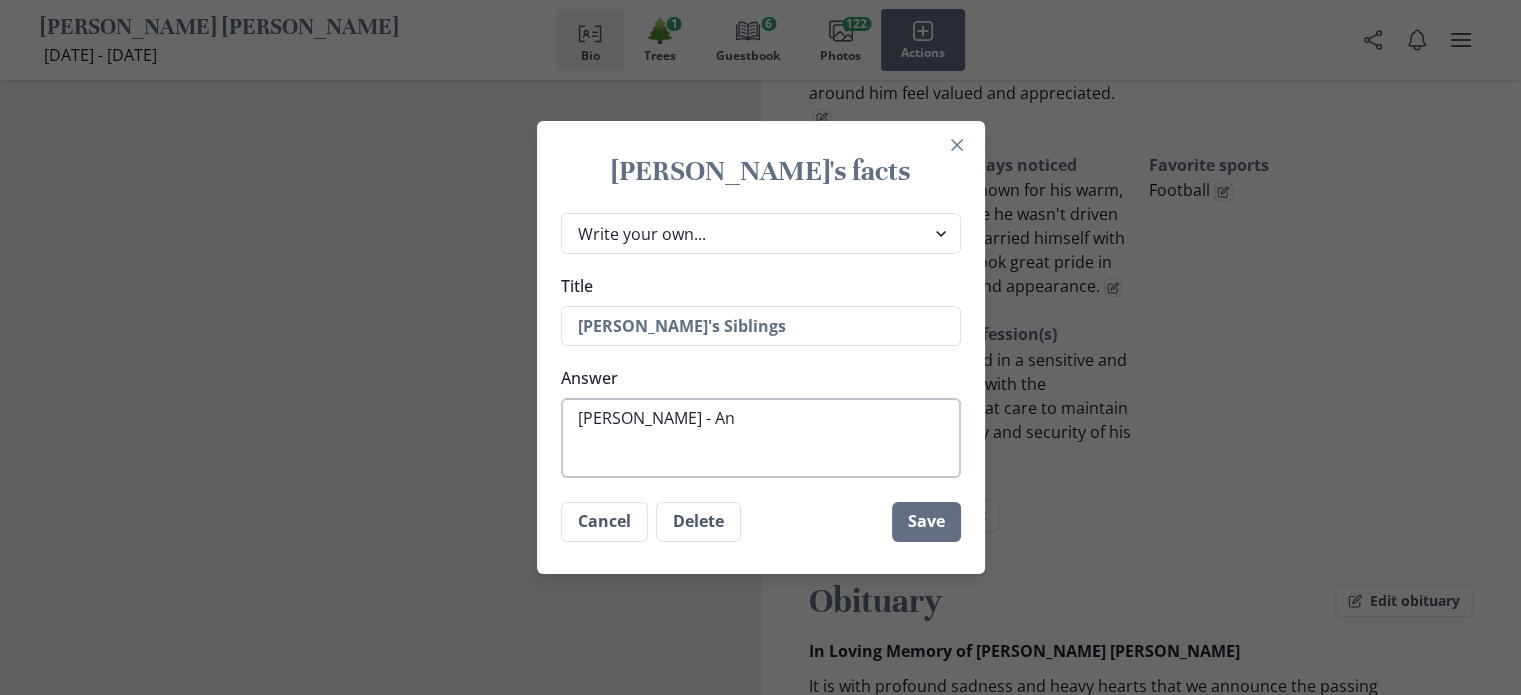 type on "[PERSON_NAME]" 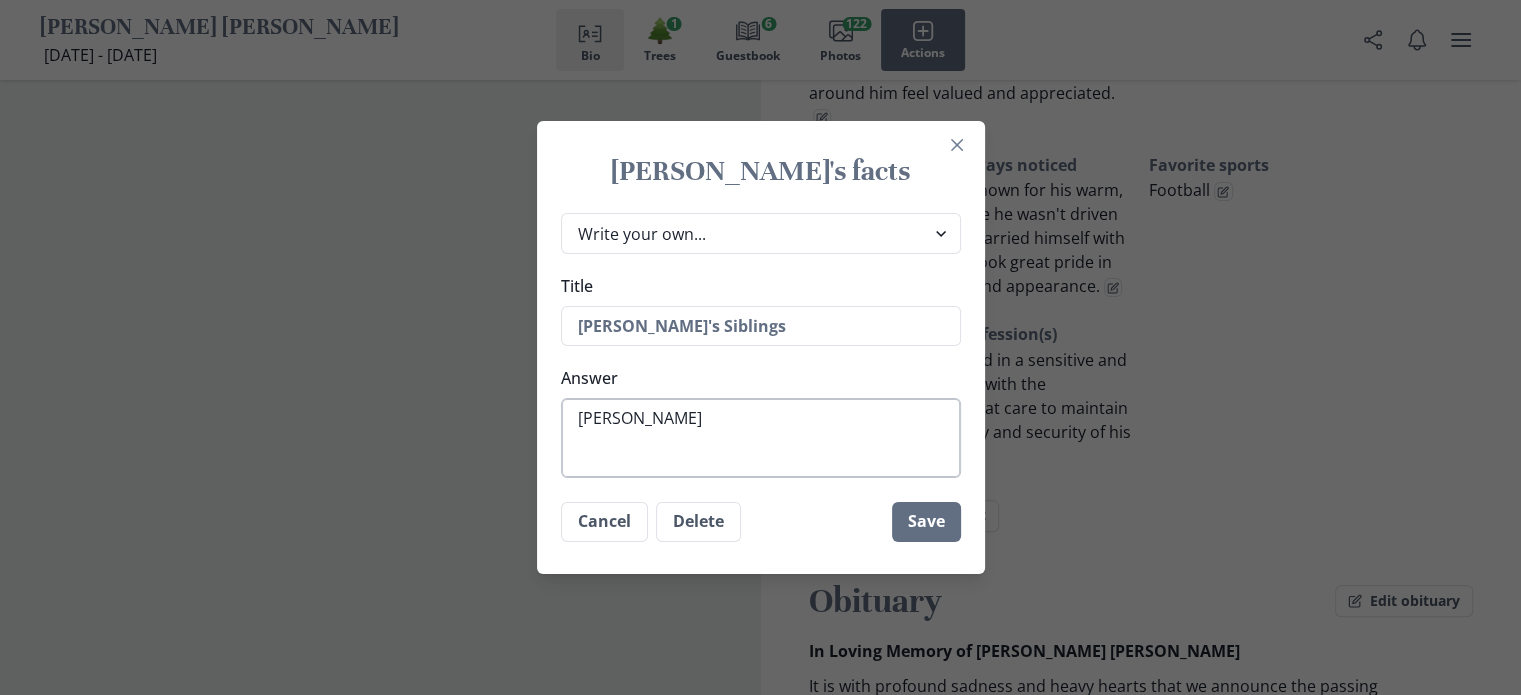 type on "[PERSON_NAME]" 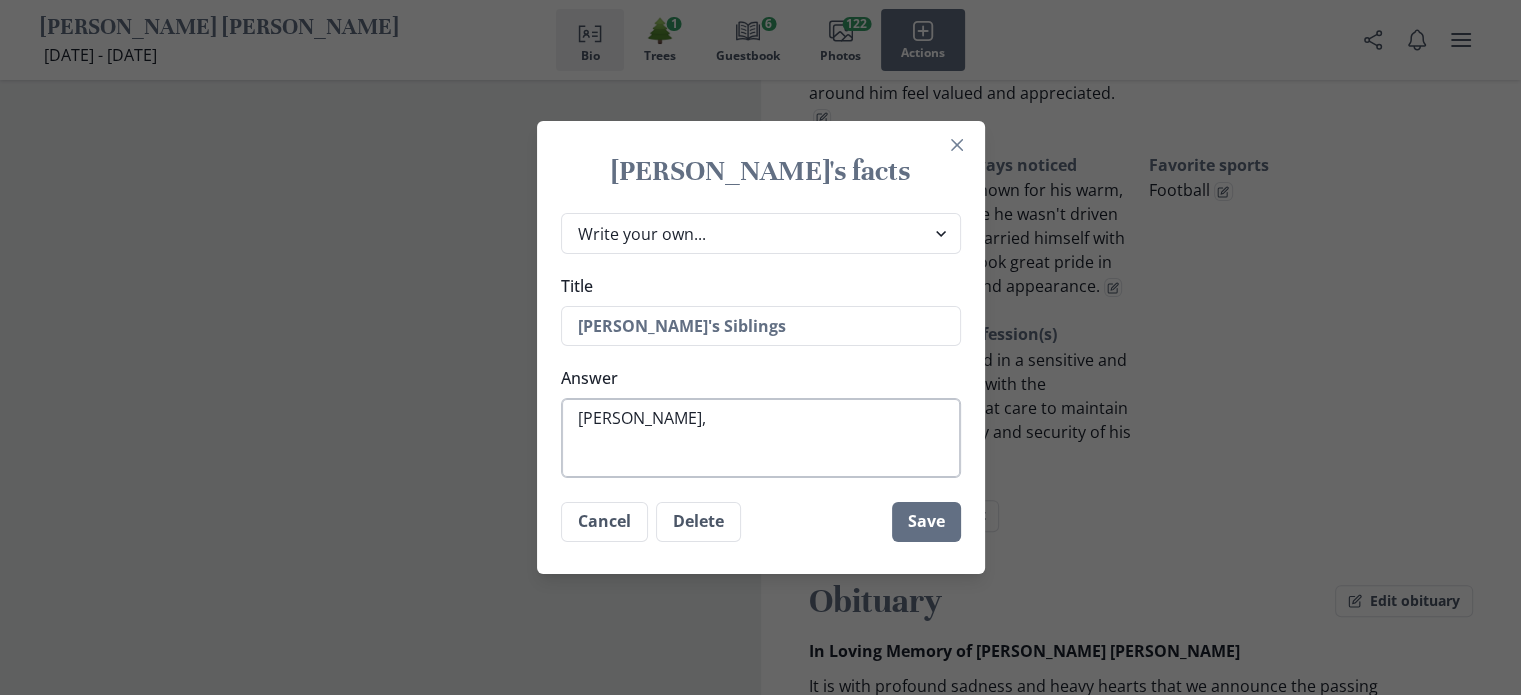 type on "[PERSON_NAME]," 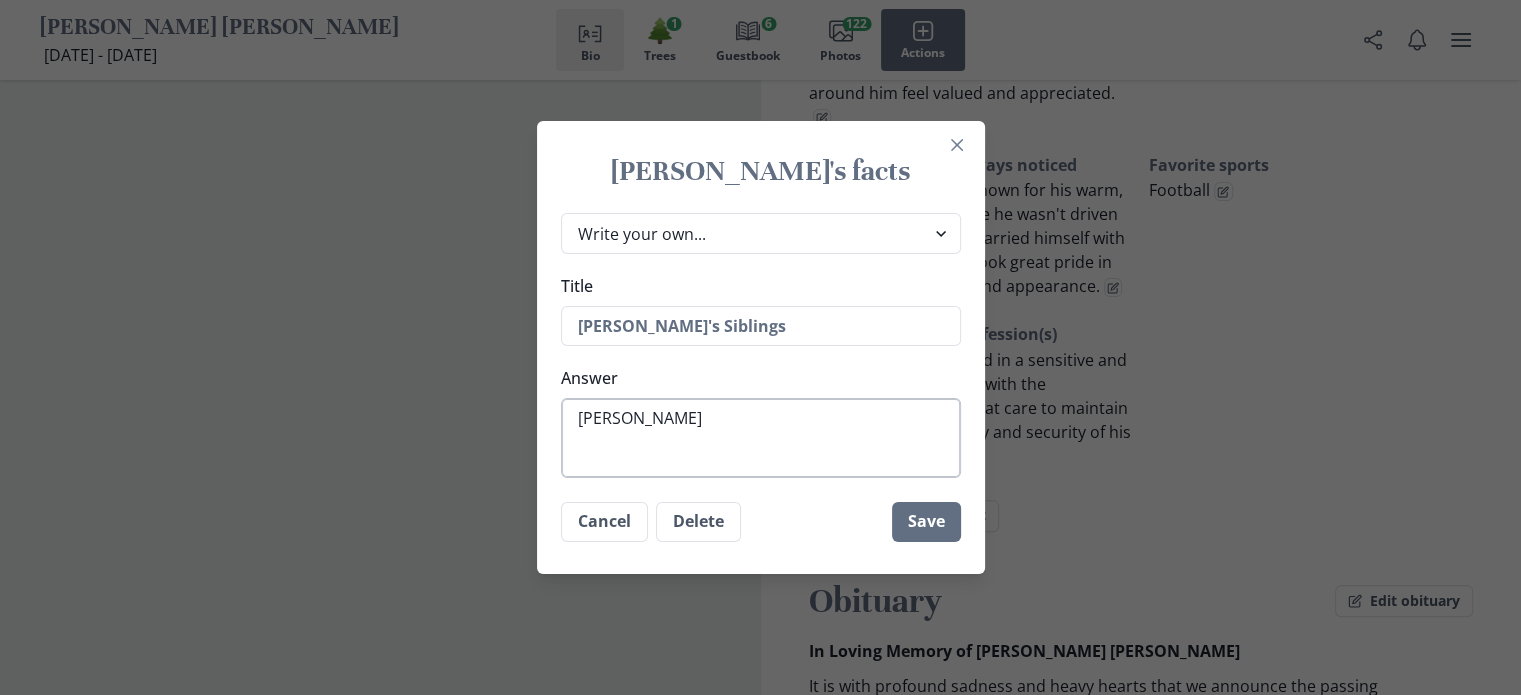 type on "[PERSON_NAME], Ch" 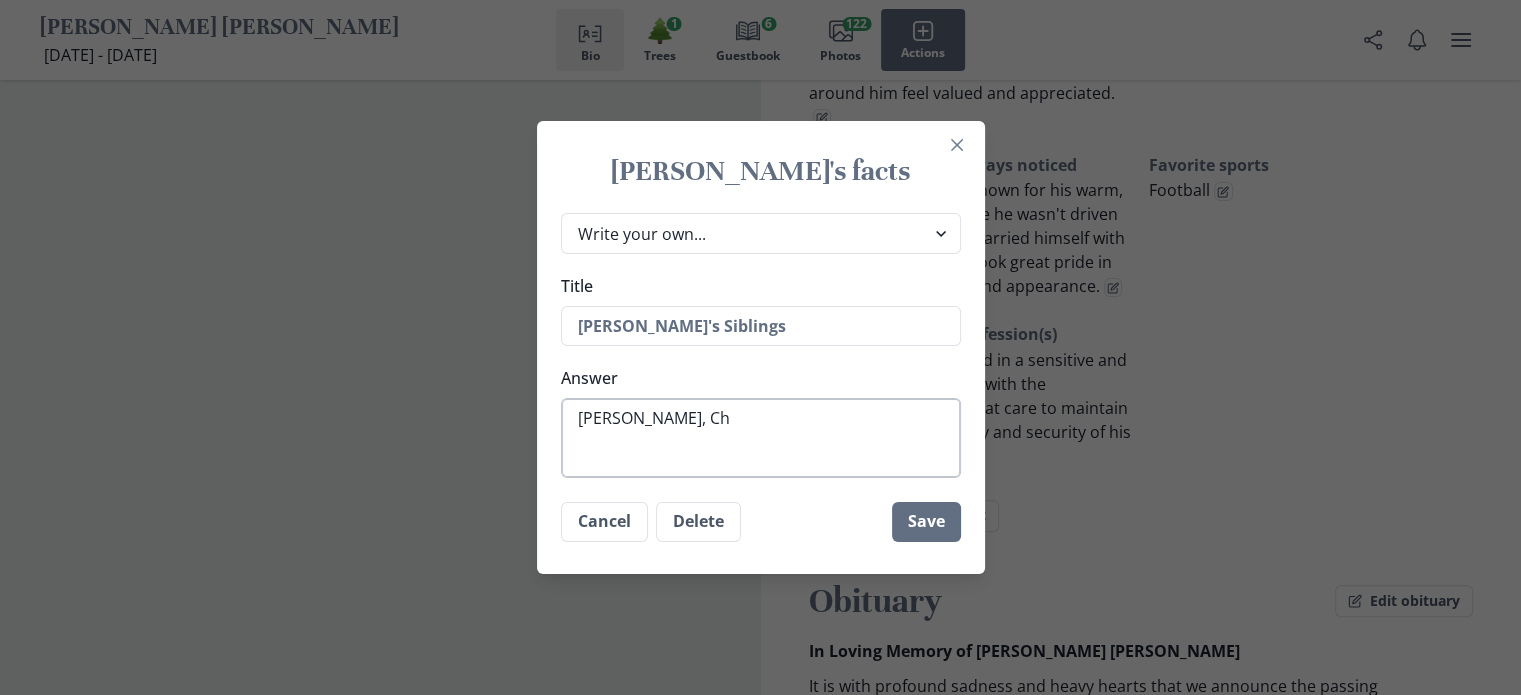 type on "[PERSON_NAME], Cha" 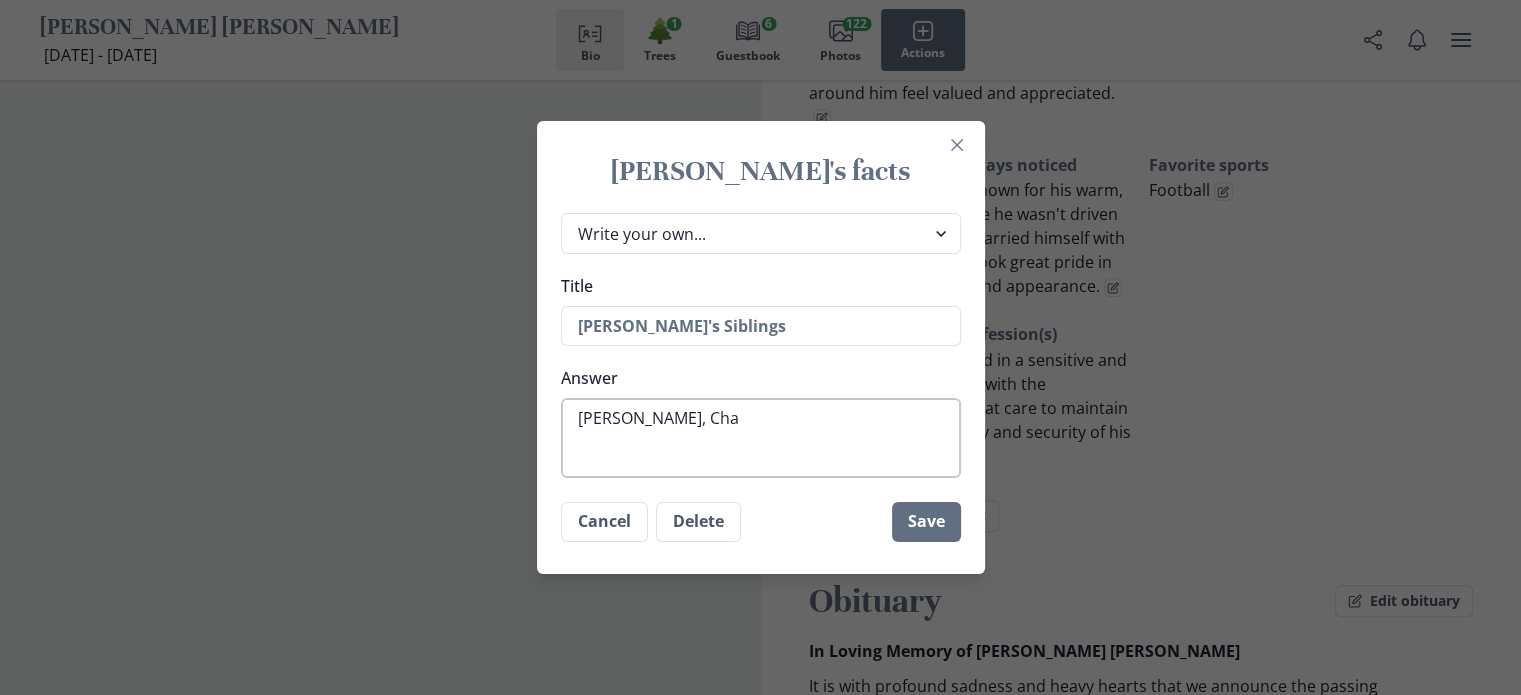 type on "[PERSON_NAME], Chal" 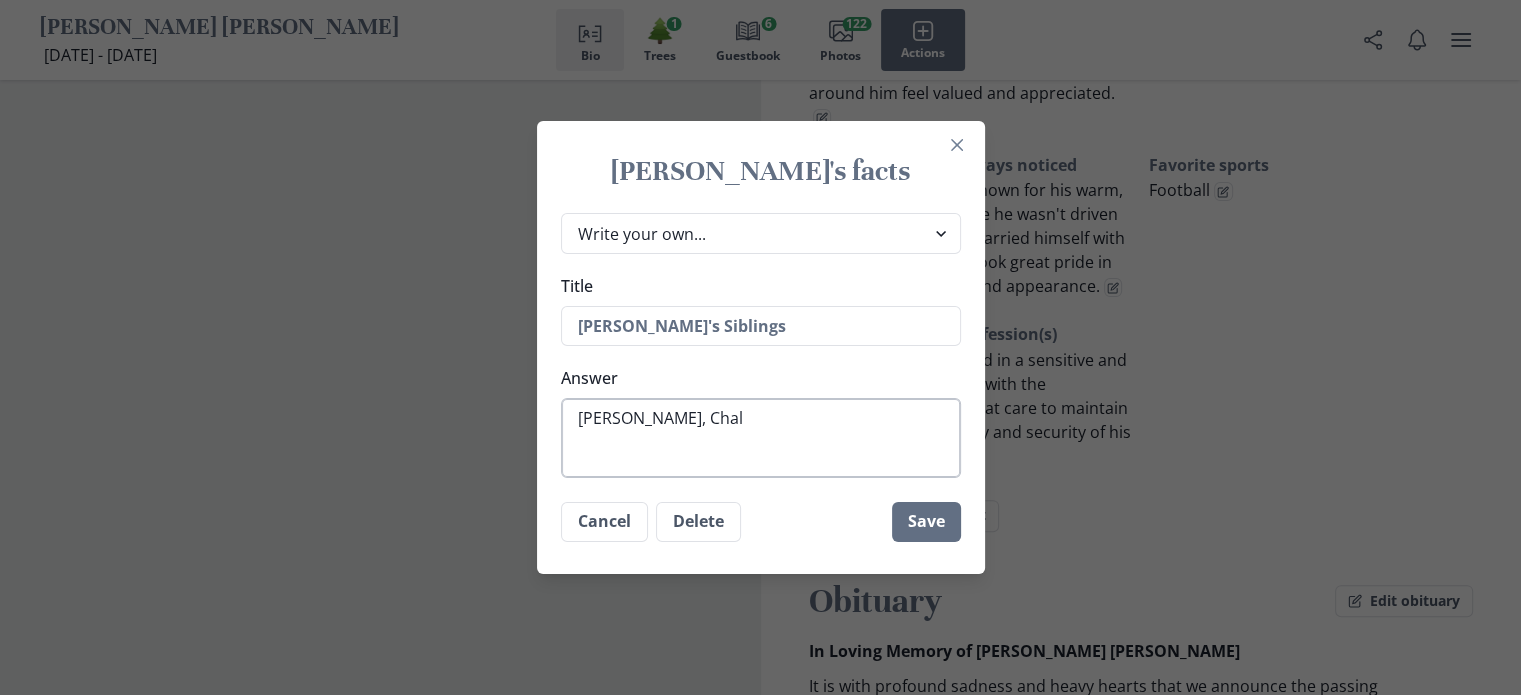 type on "[PERSON_NAME], [PERSON_NAME]" 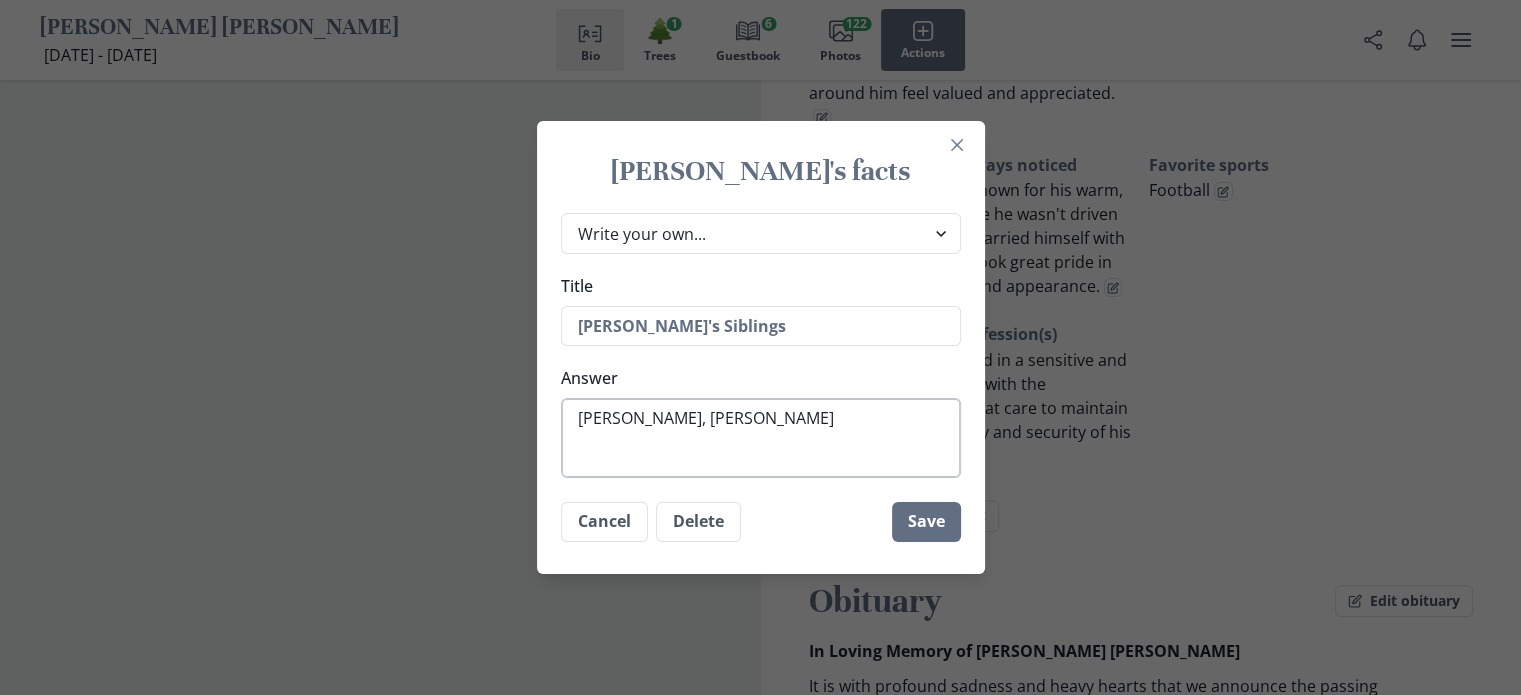 type on "[PERSON_NAME], Chal" 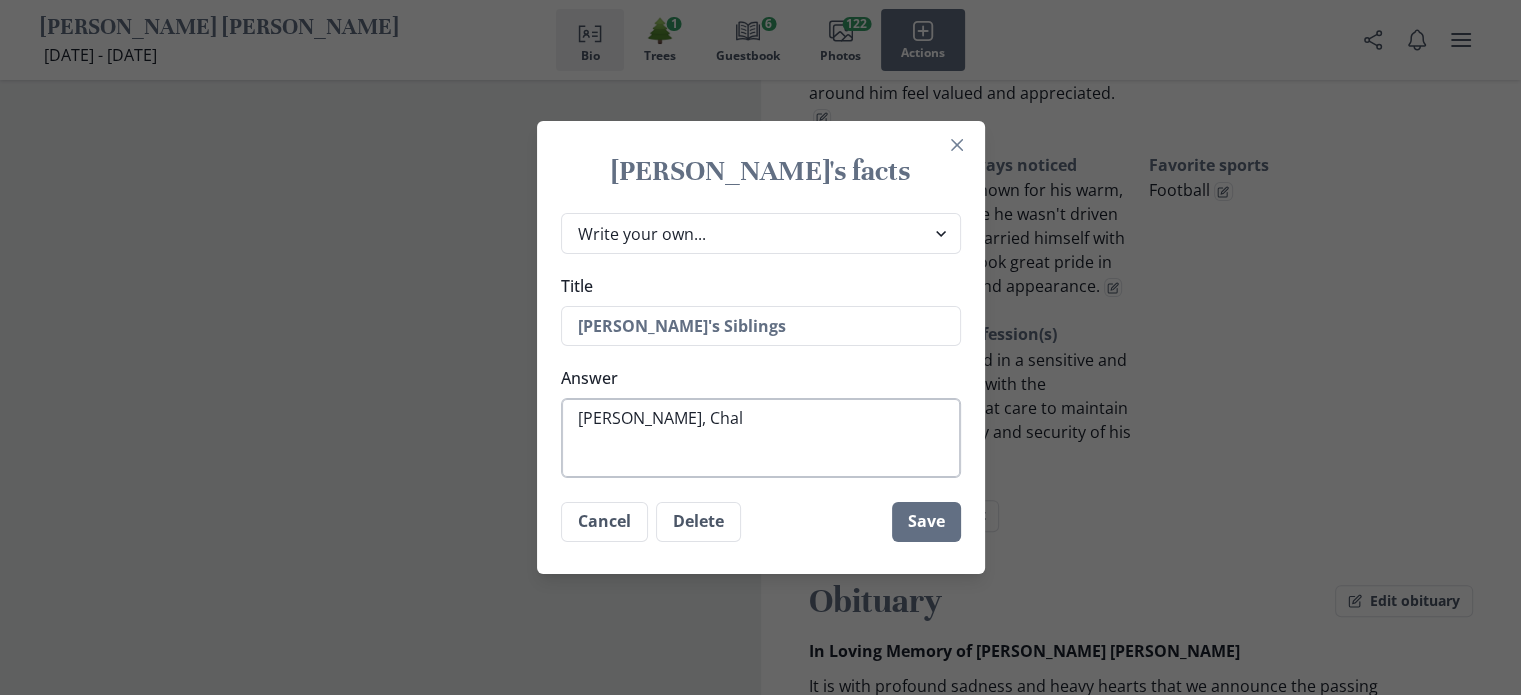 type on "[PERSON_NAME], Cha" 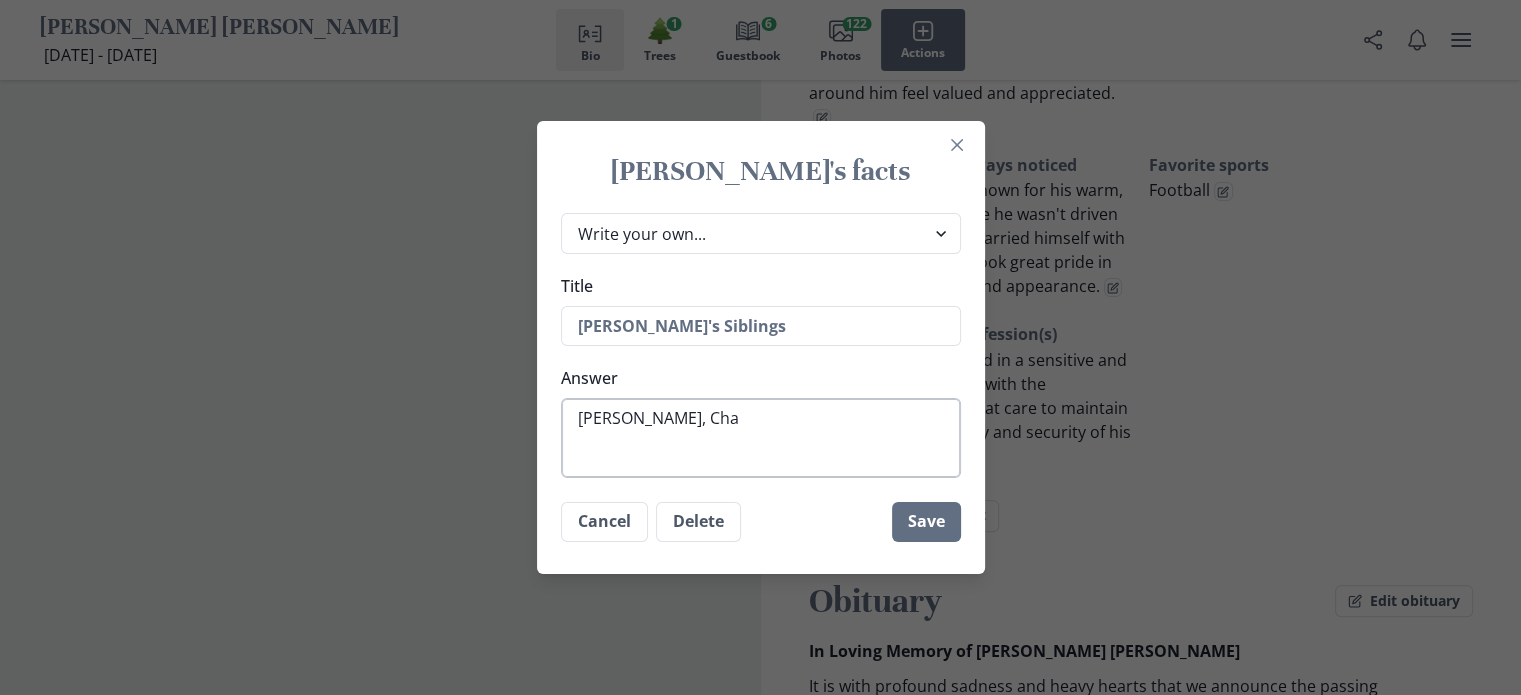 type on "[PERSON_NAME], Char" 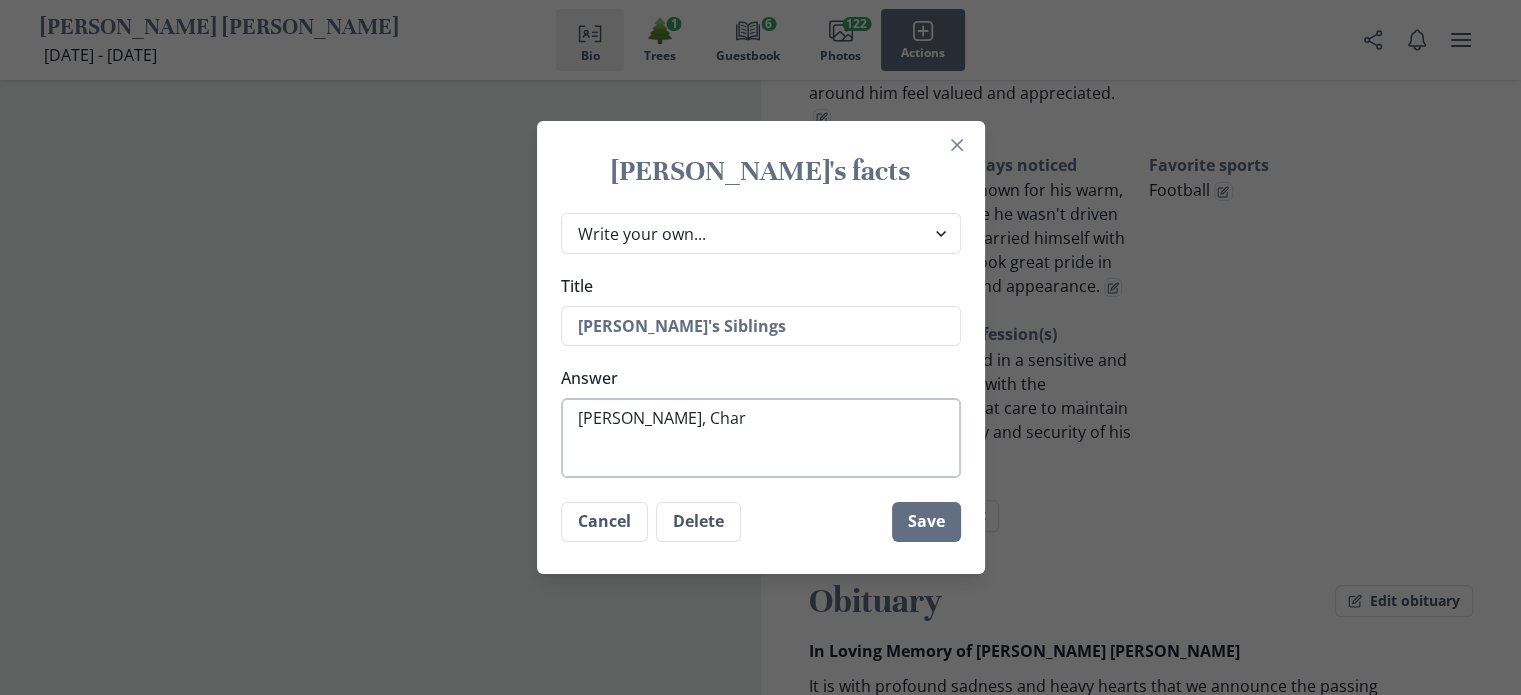 type on "[PERSON_NAME], Charl" 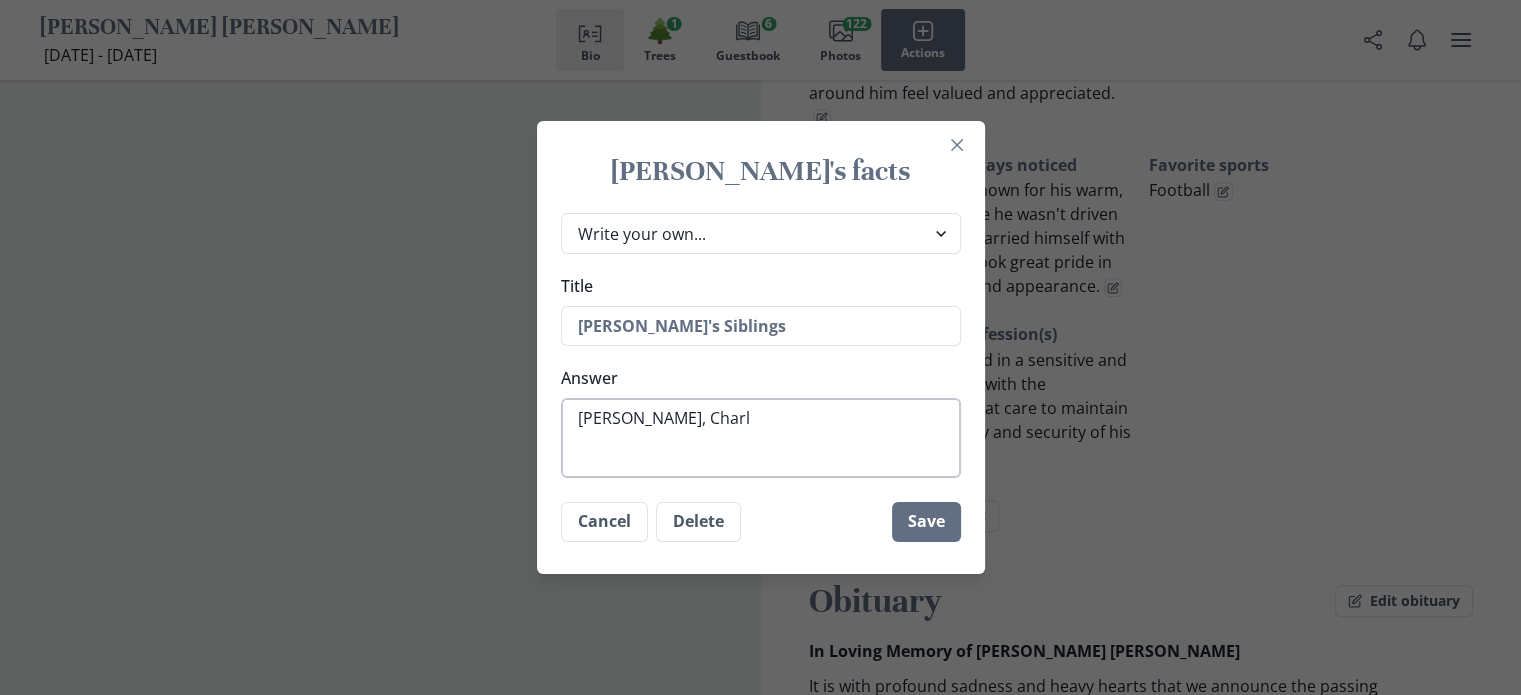 type on "[PERSON_NAME], [PERSON_NAME]" 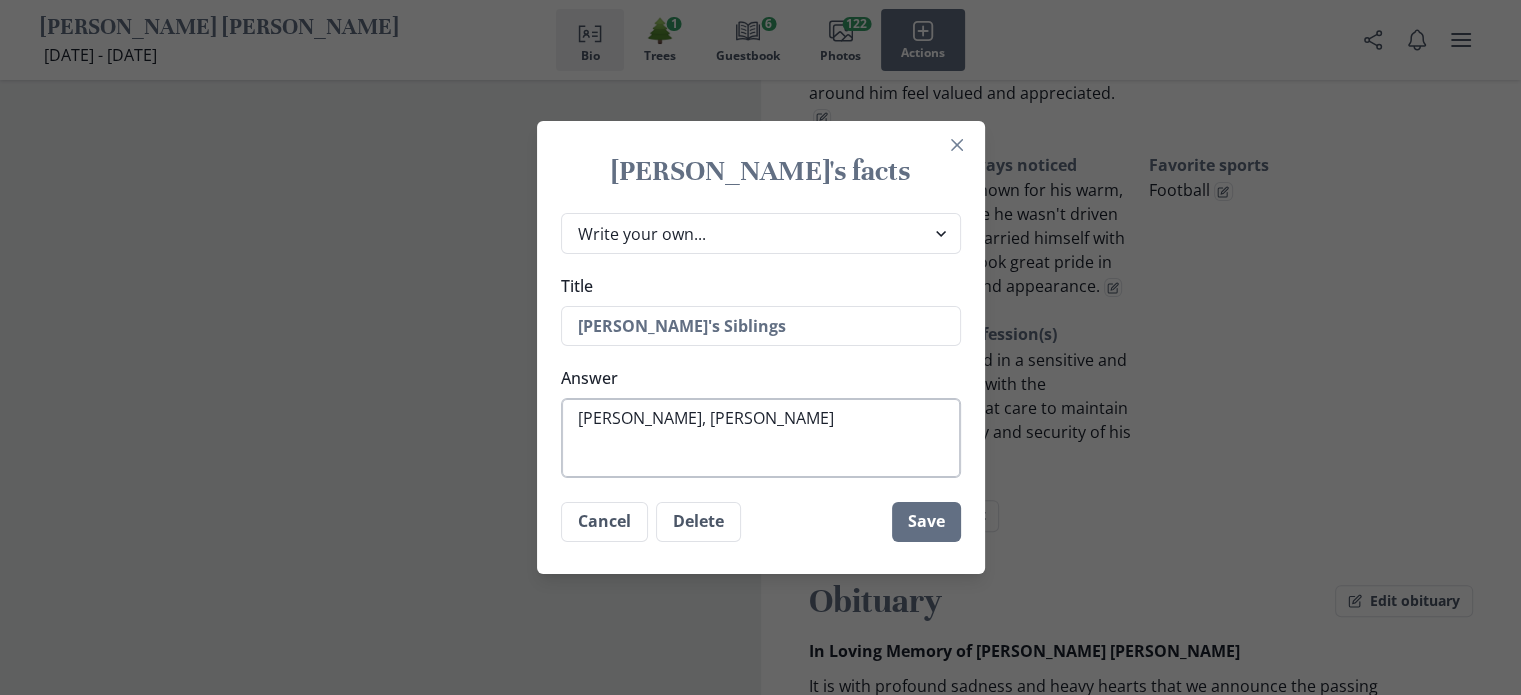 type on "[PERSON_NAME], [PERSON_NAME]" 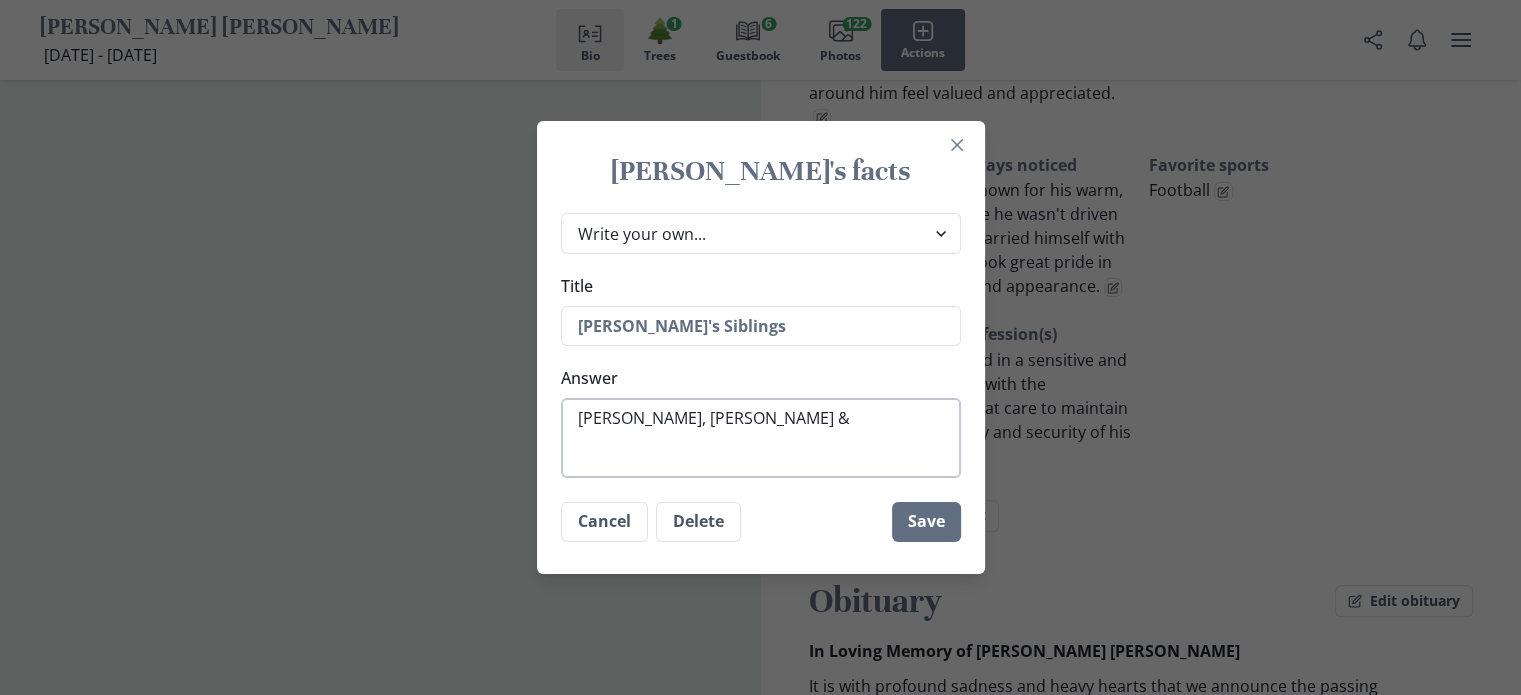 type on "[PERSON_NAME], [PERSON_NAME] &" 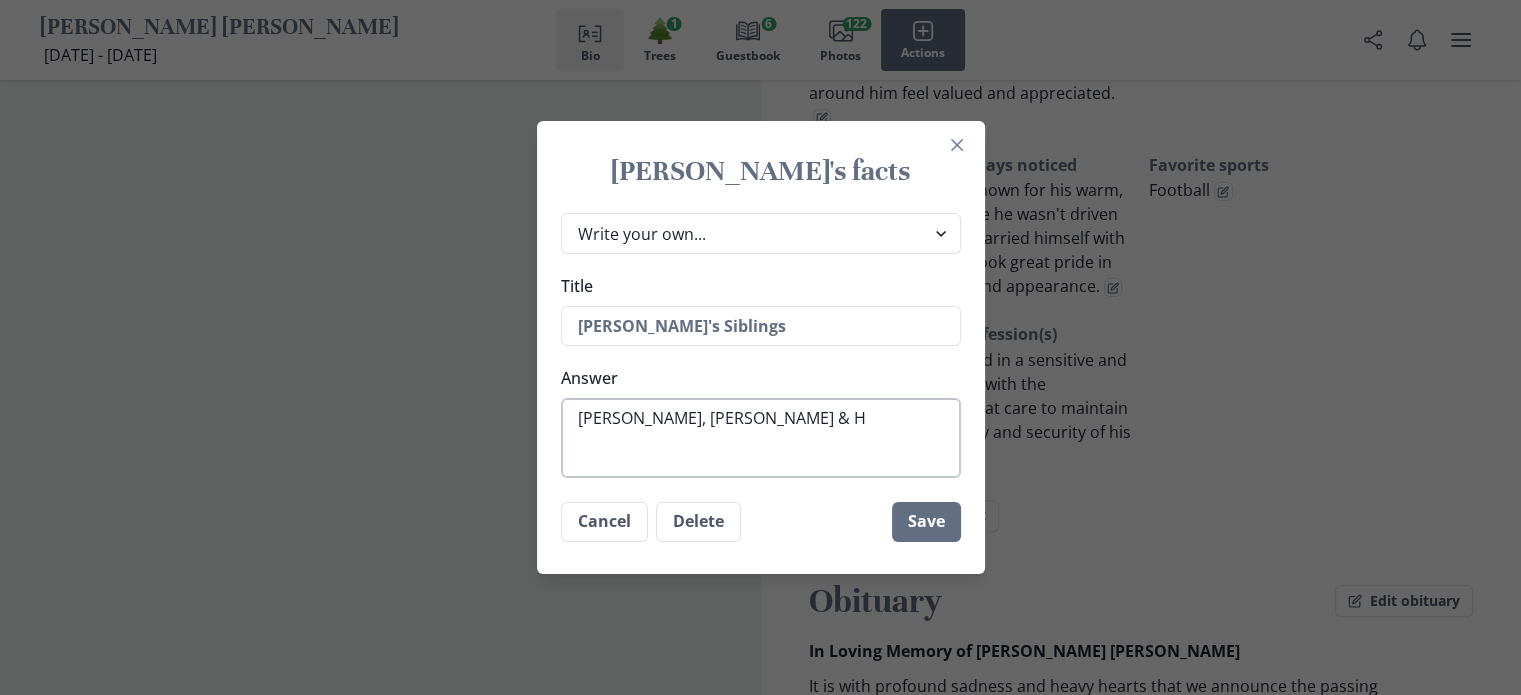 type on "[PERSON_NAME], [PERSON_NAME] & Ho" 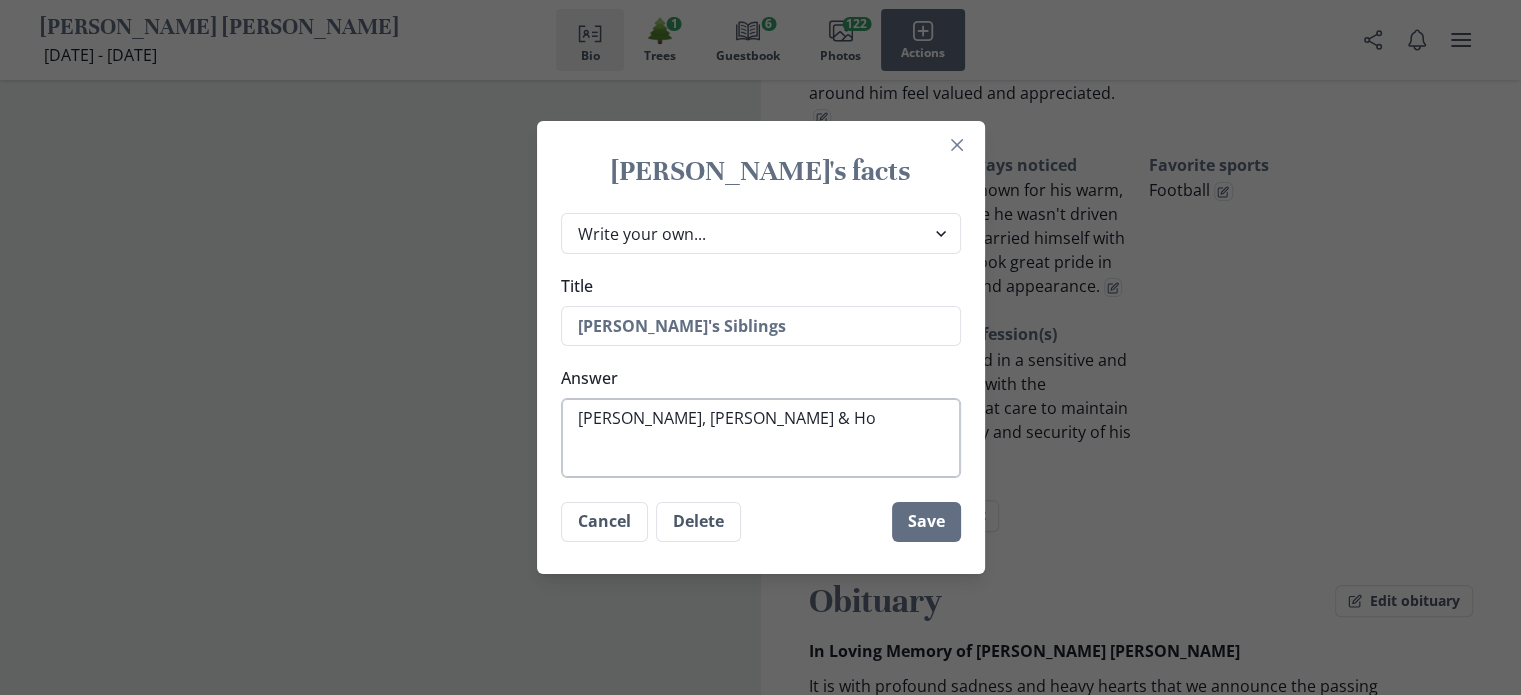type on "[PERSON_NAME], [PERSON_NAME] & How" 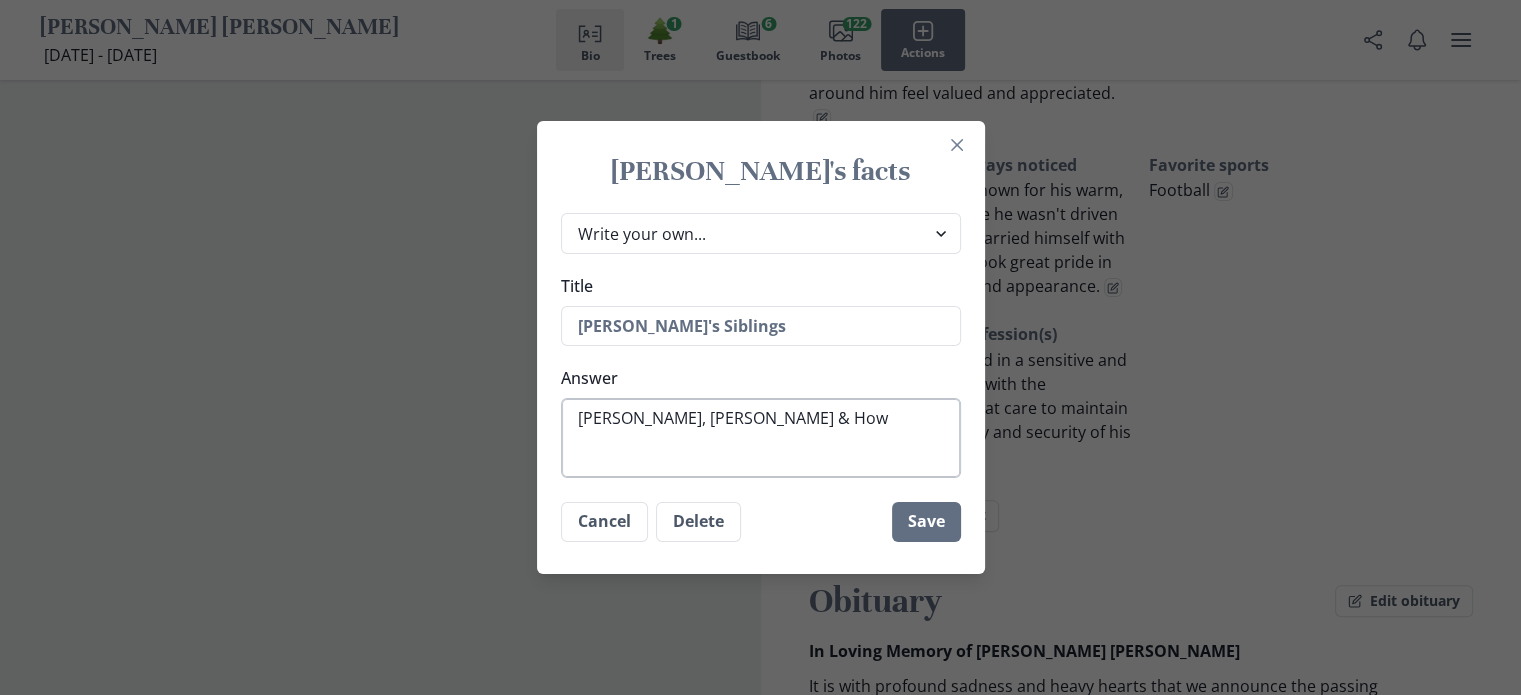 type on "[PERSON_NAME], [PERSON_NAME] & [PERSON_NAME]" 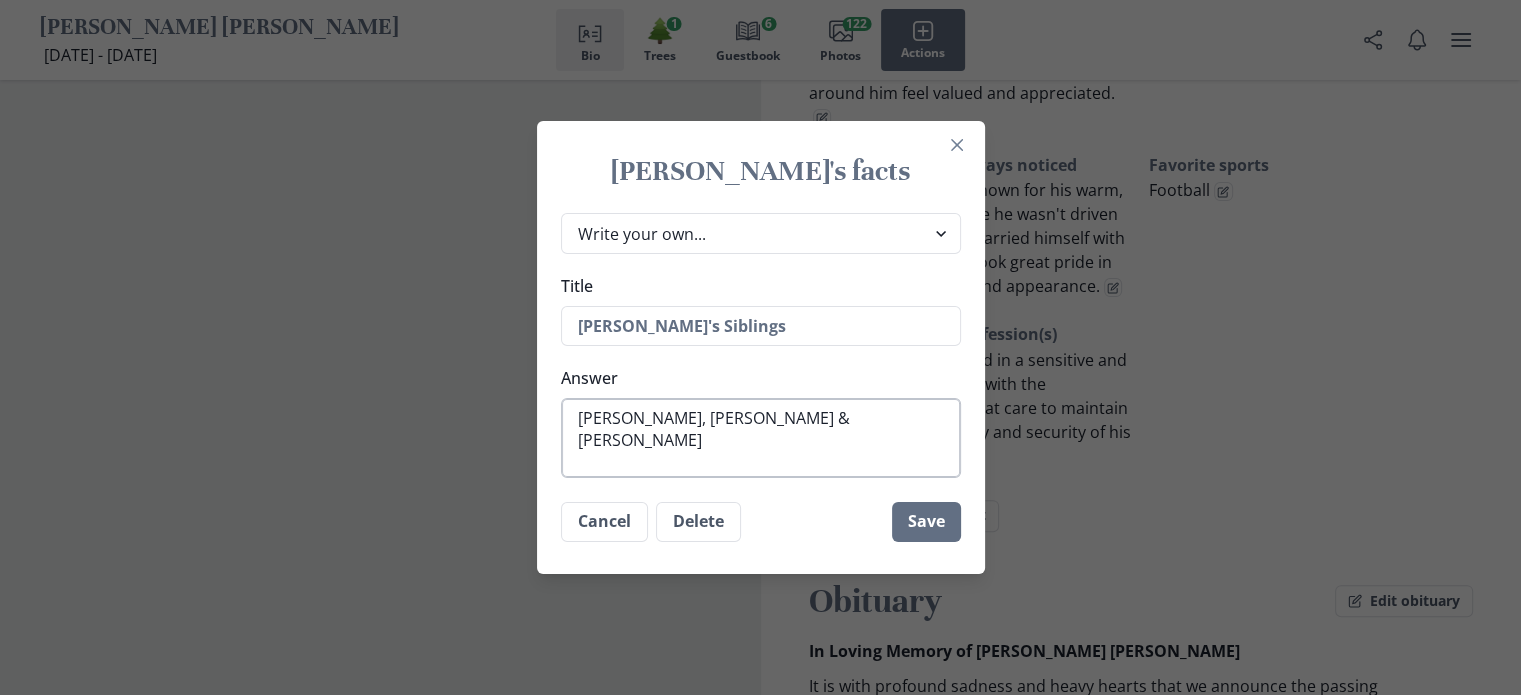 type on "[PERSON_NAME], [PERSON_NAME] & [PERSON_NAME]" 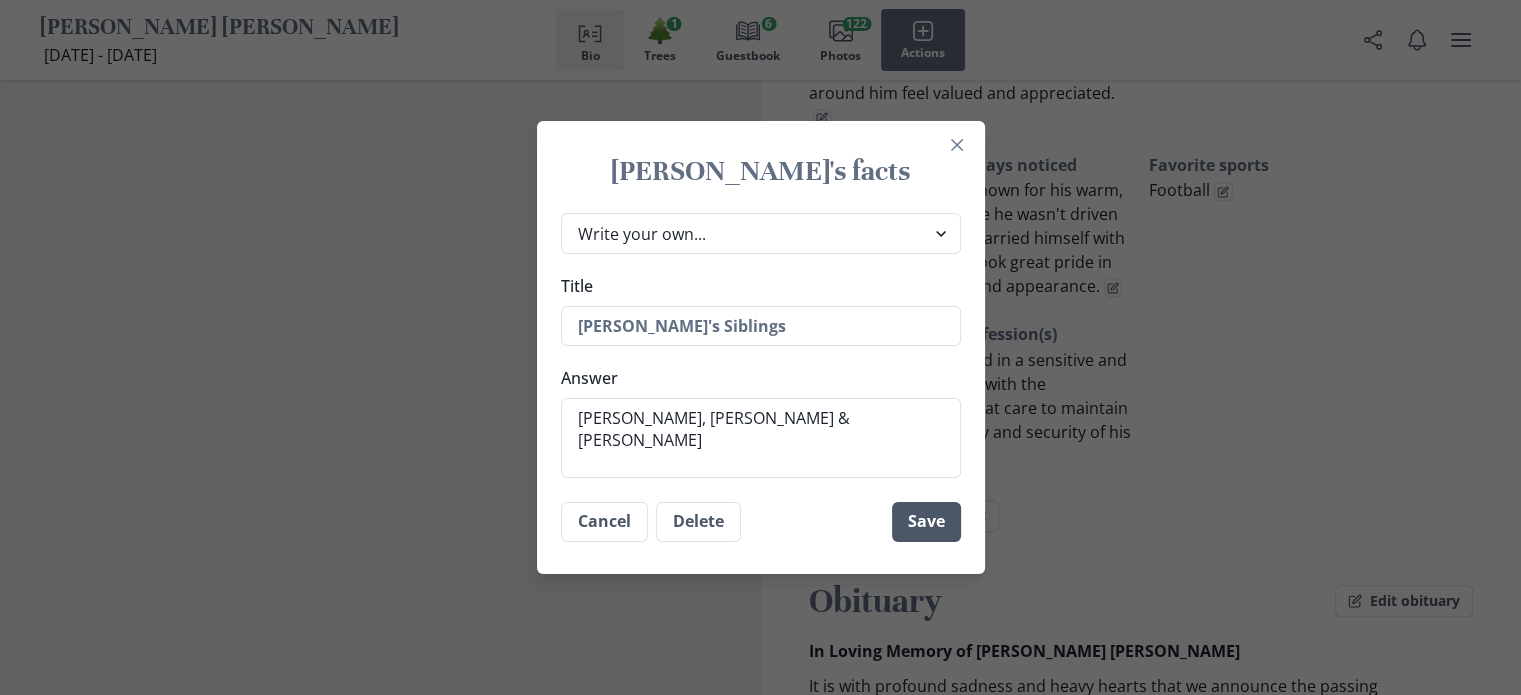 type on "[PERSON_NAME], [PERSON_NAME] & [PERSON_NAME]" 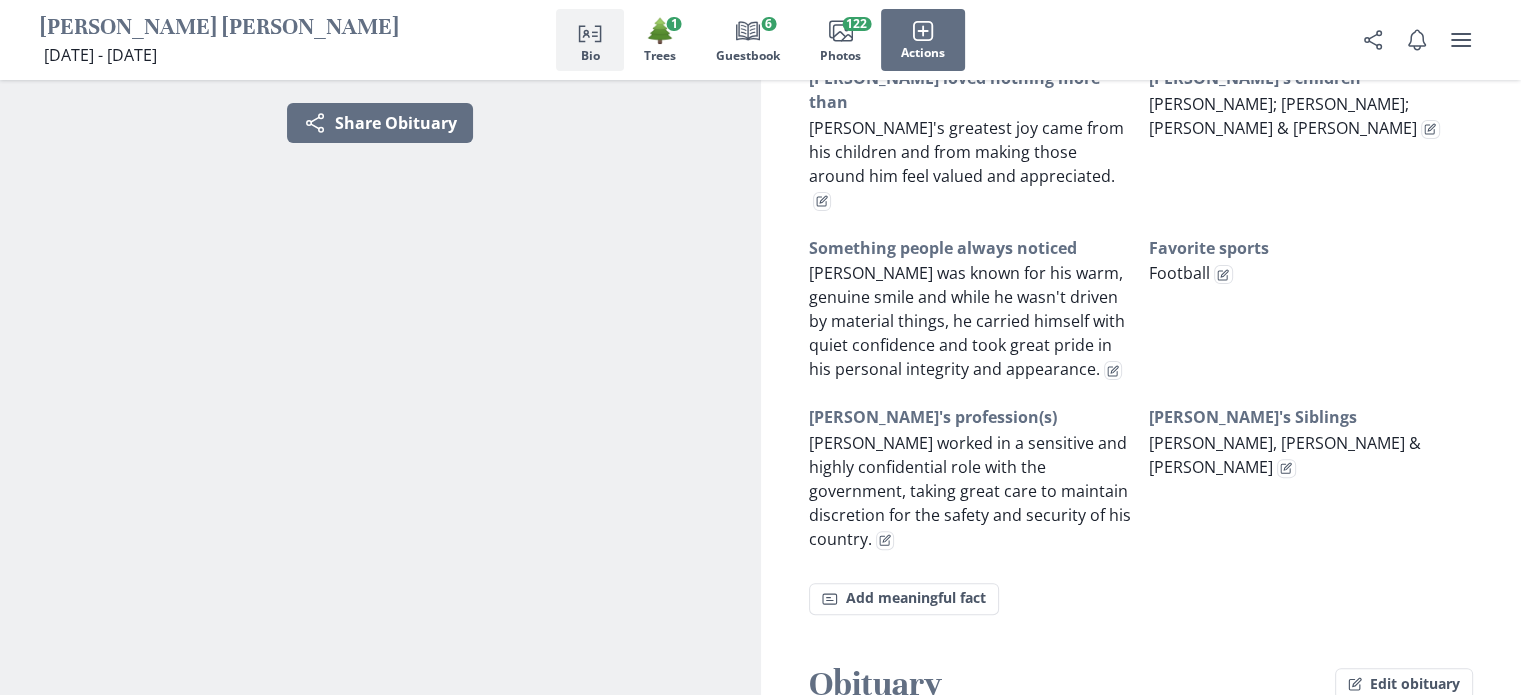 scroll, scrollTop: 500, scrollLeft: 0, axis: vertical 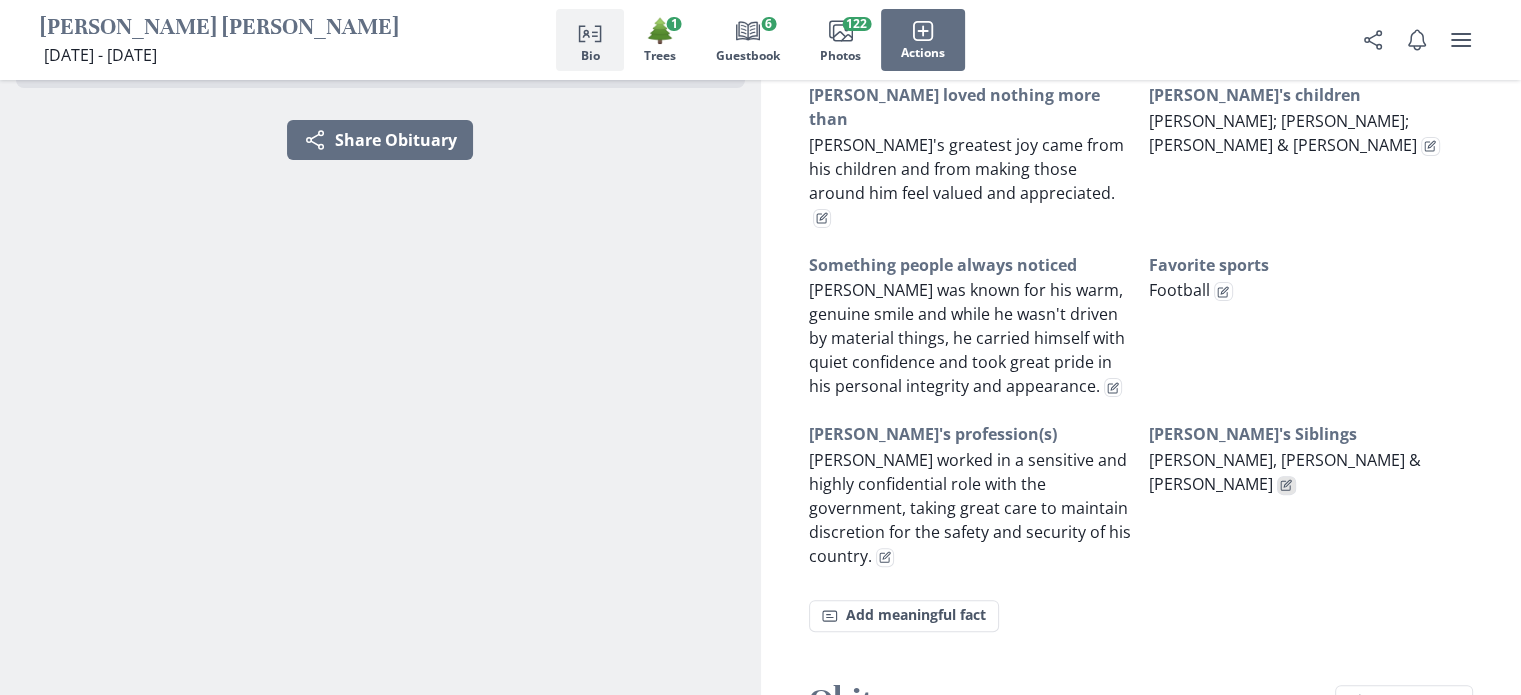 click 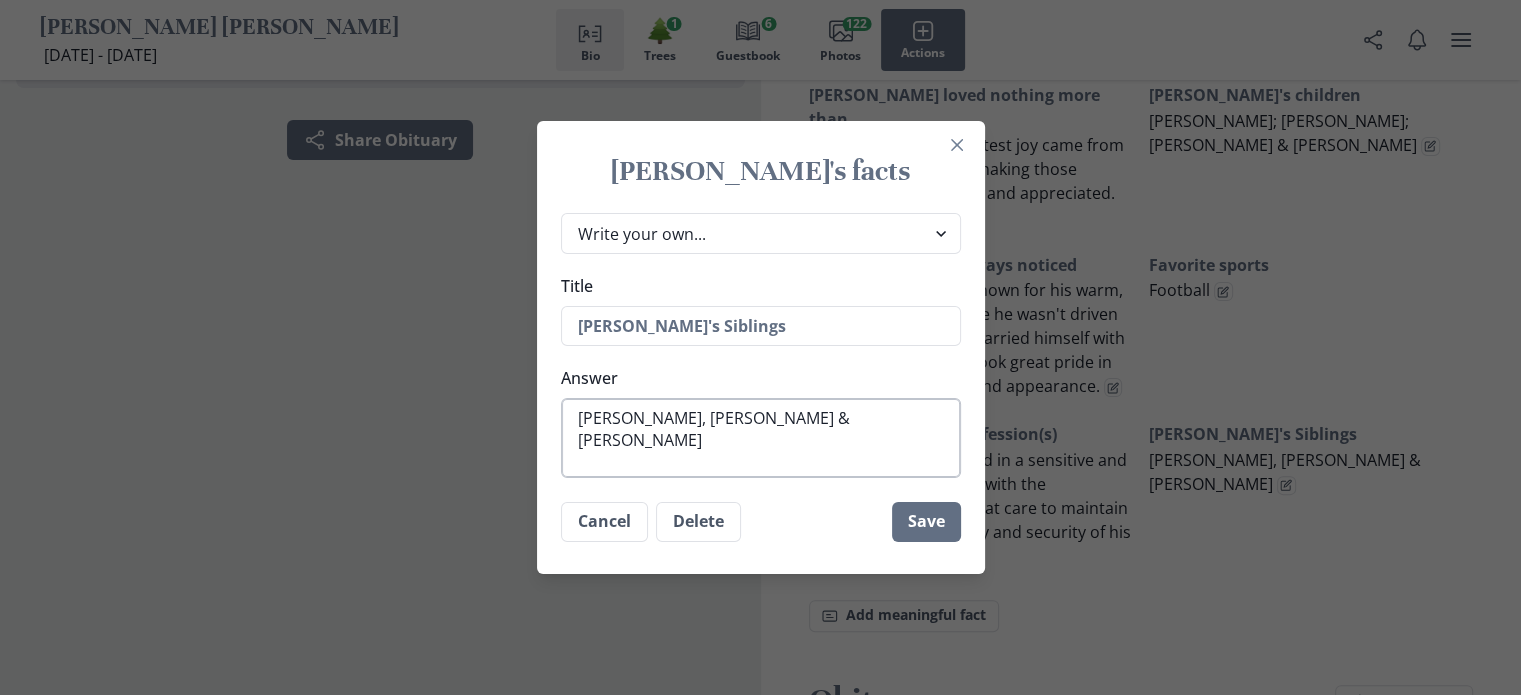 click on "[PERSON_NAME], [PERSON_NAME] & [PERSON_NAME]" at bounding box center [761, 438] 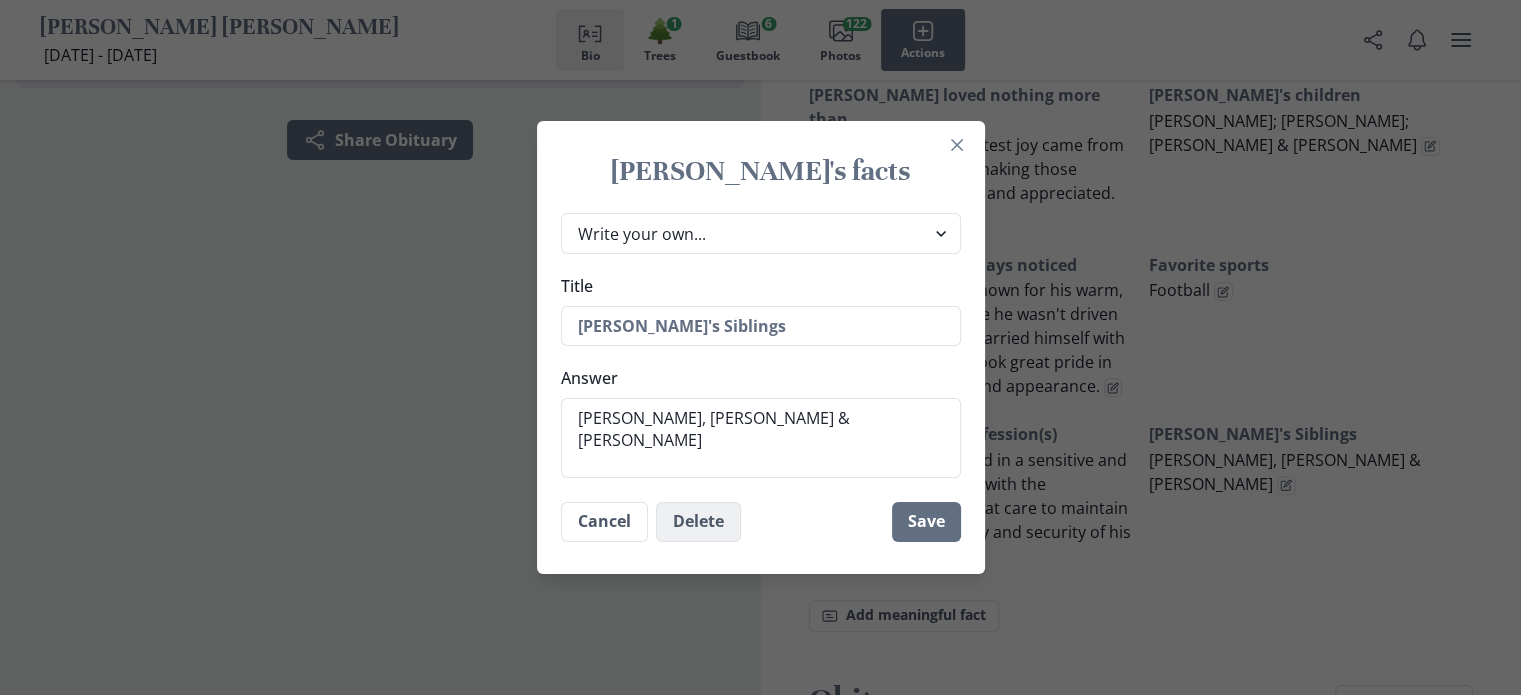 type on "x" 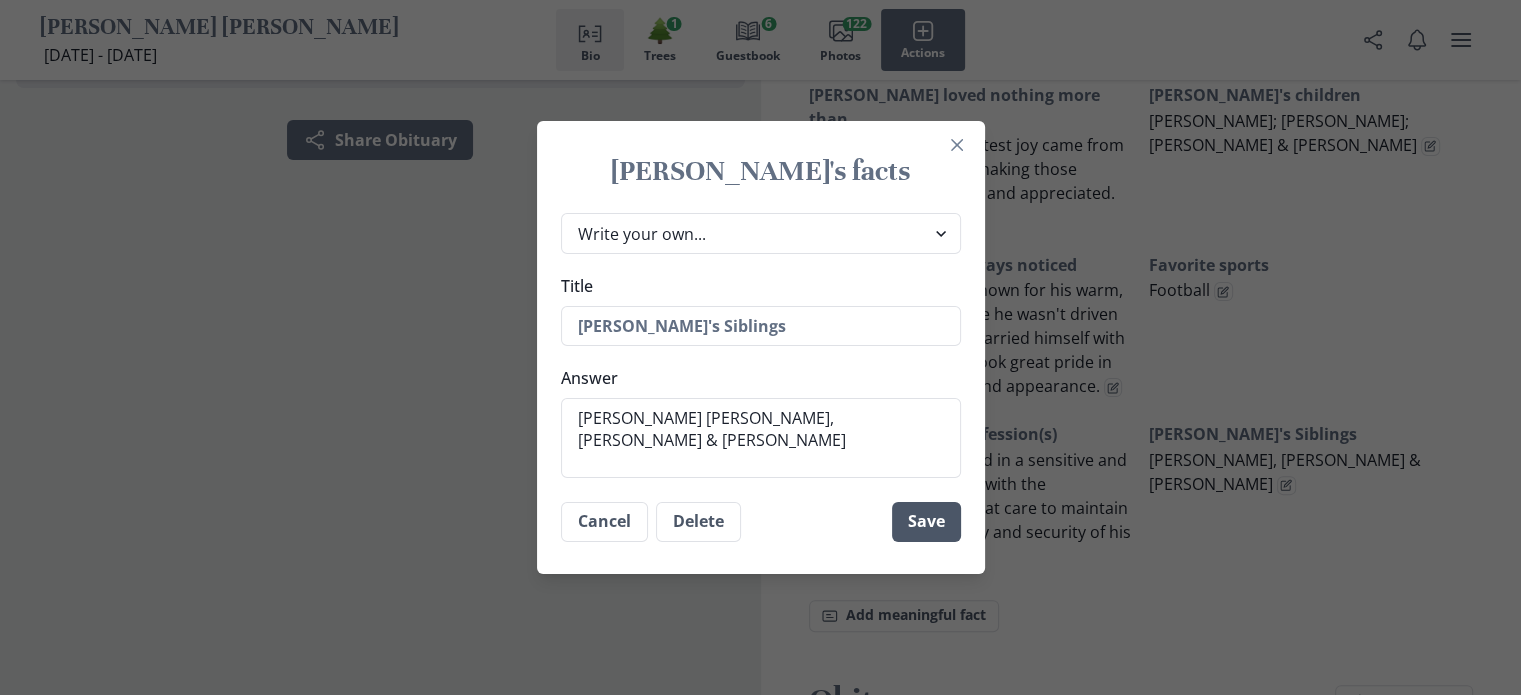 type on "[PERSON_NAME] [PERSON_NAME], [PERSON_NAME] & [PERSON_NAME]" 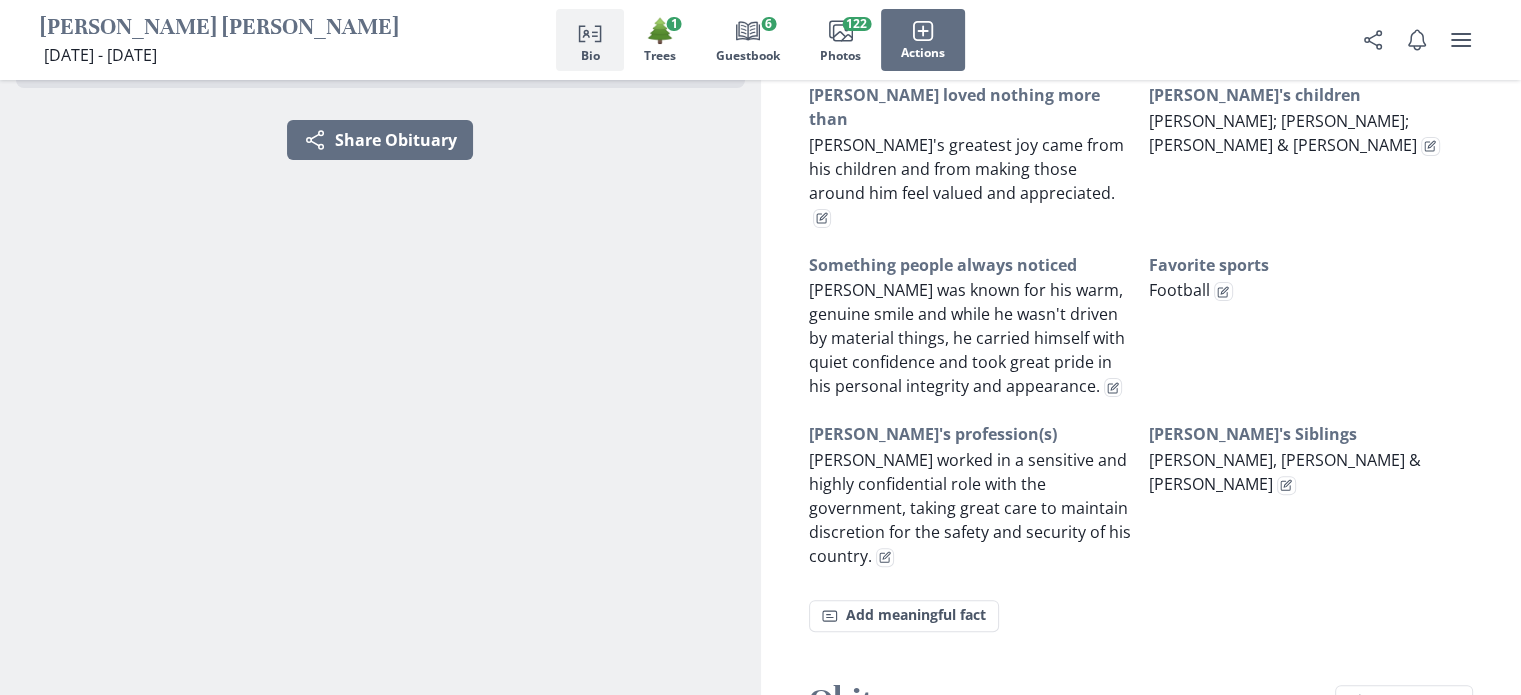 type on "x" 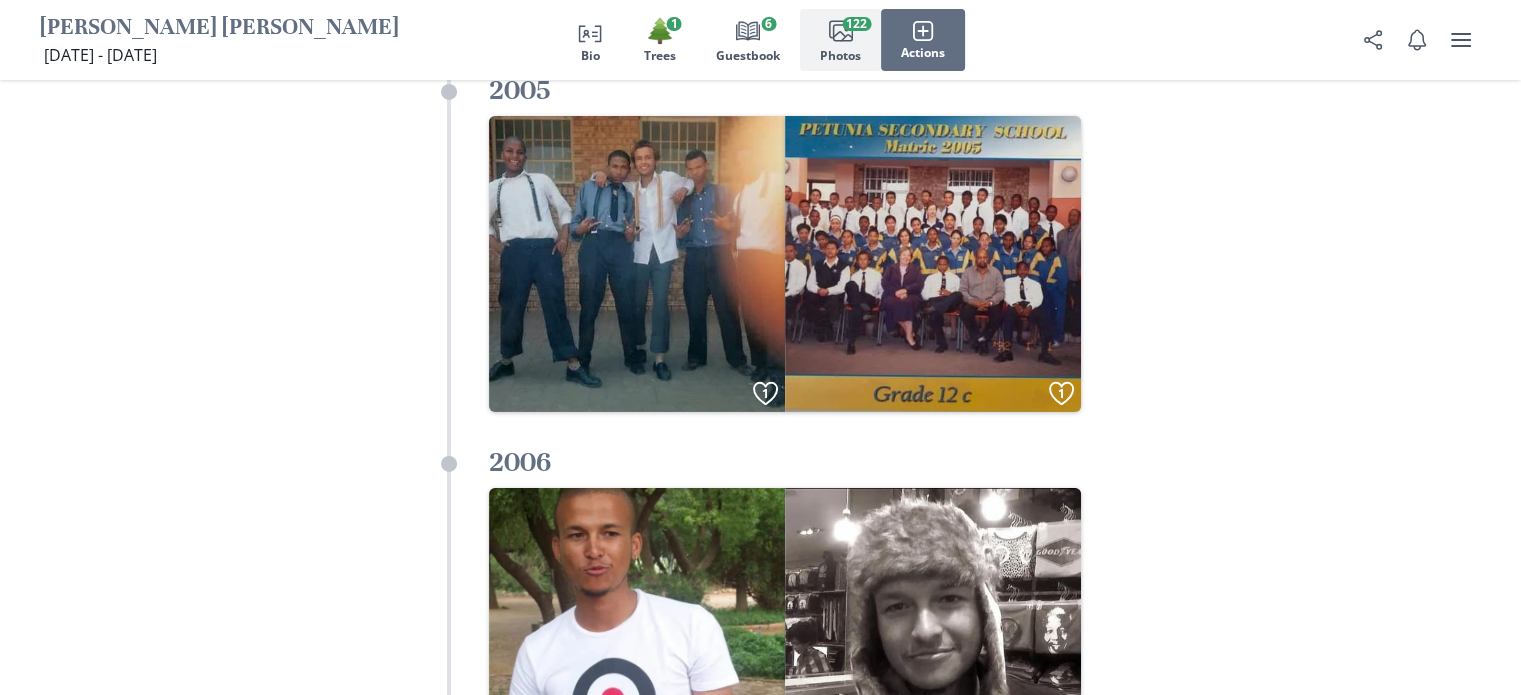 scroll, scrollTop: 6700, scrollLeft: 0, axis: vertical 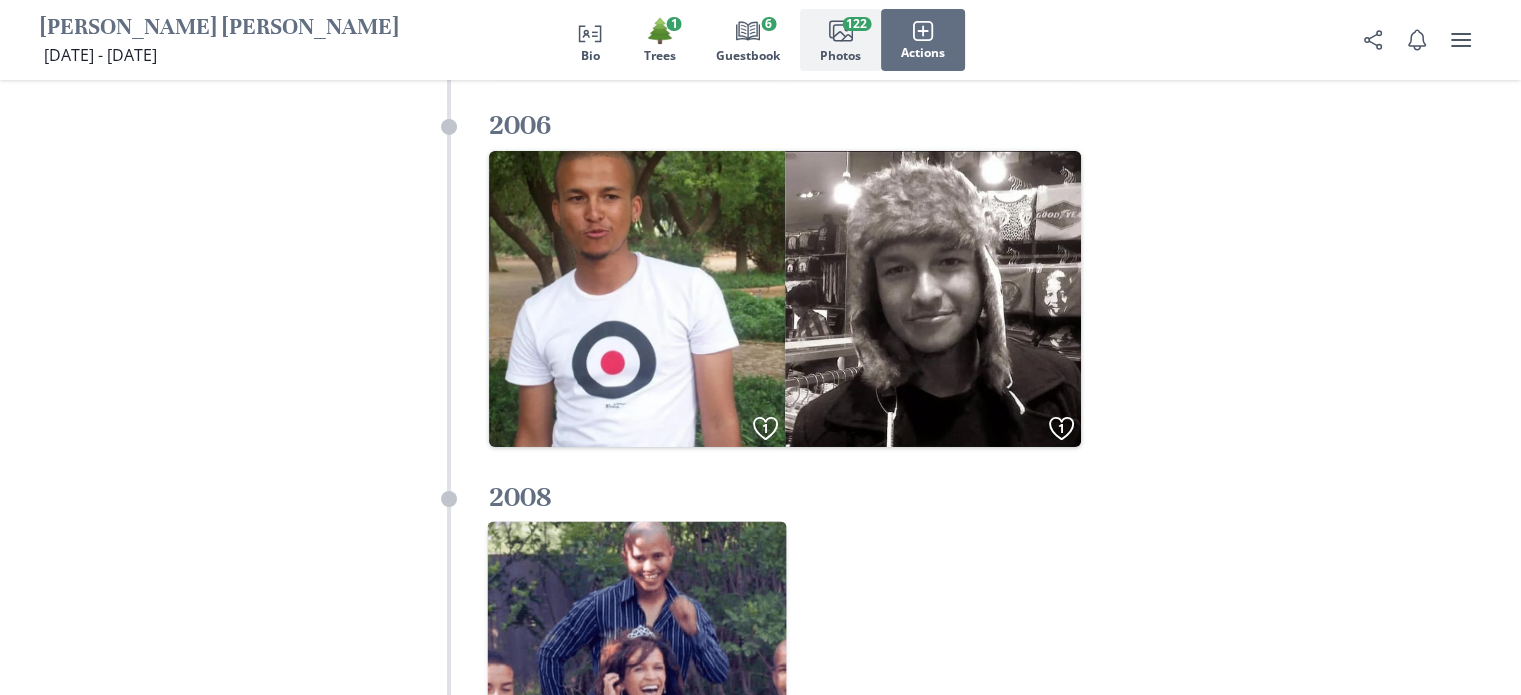 click at bounding box center [636, 671] 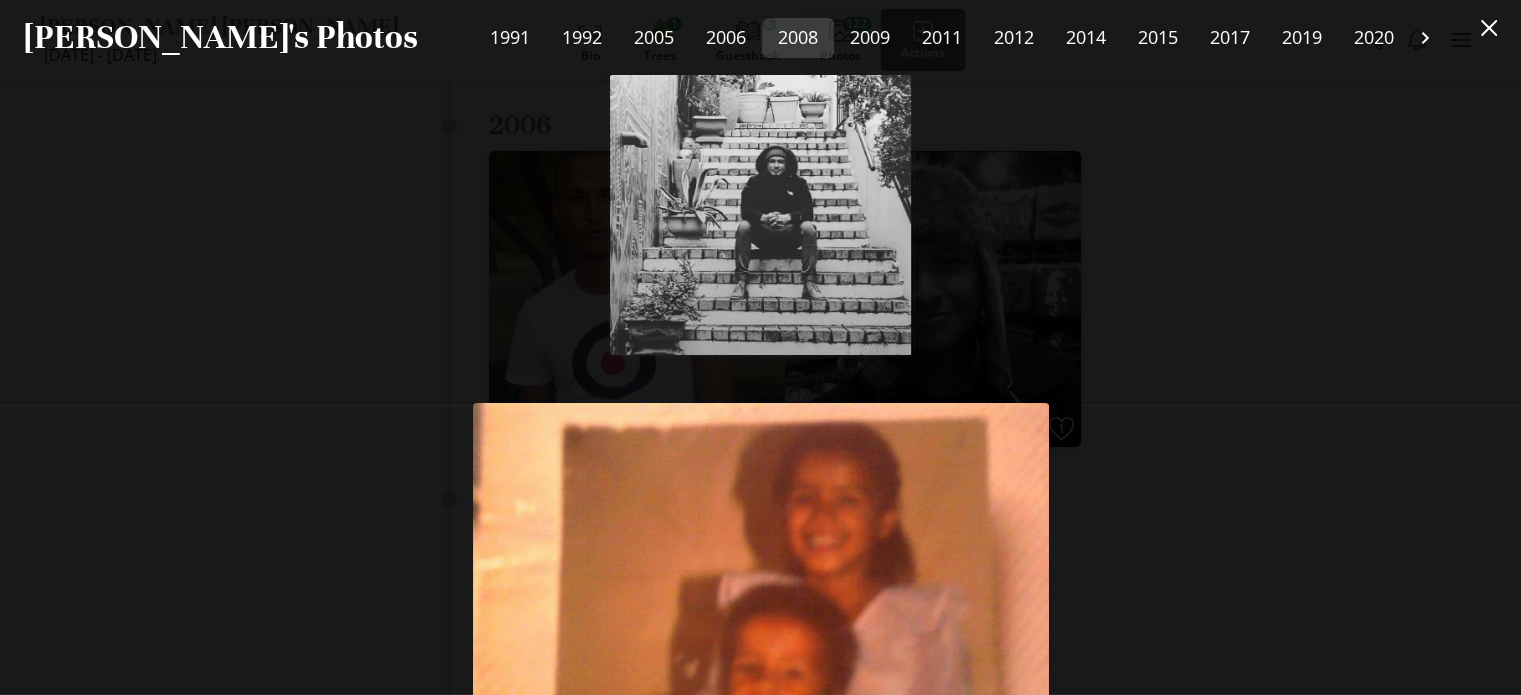 scroll, scrollTop: 4418, scrollLeft: 0, axis: vertical 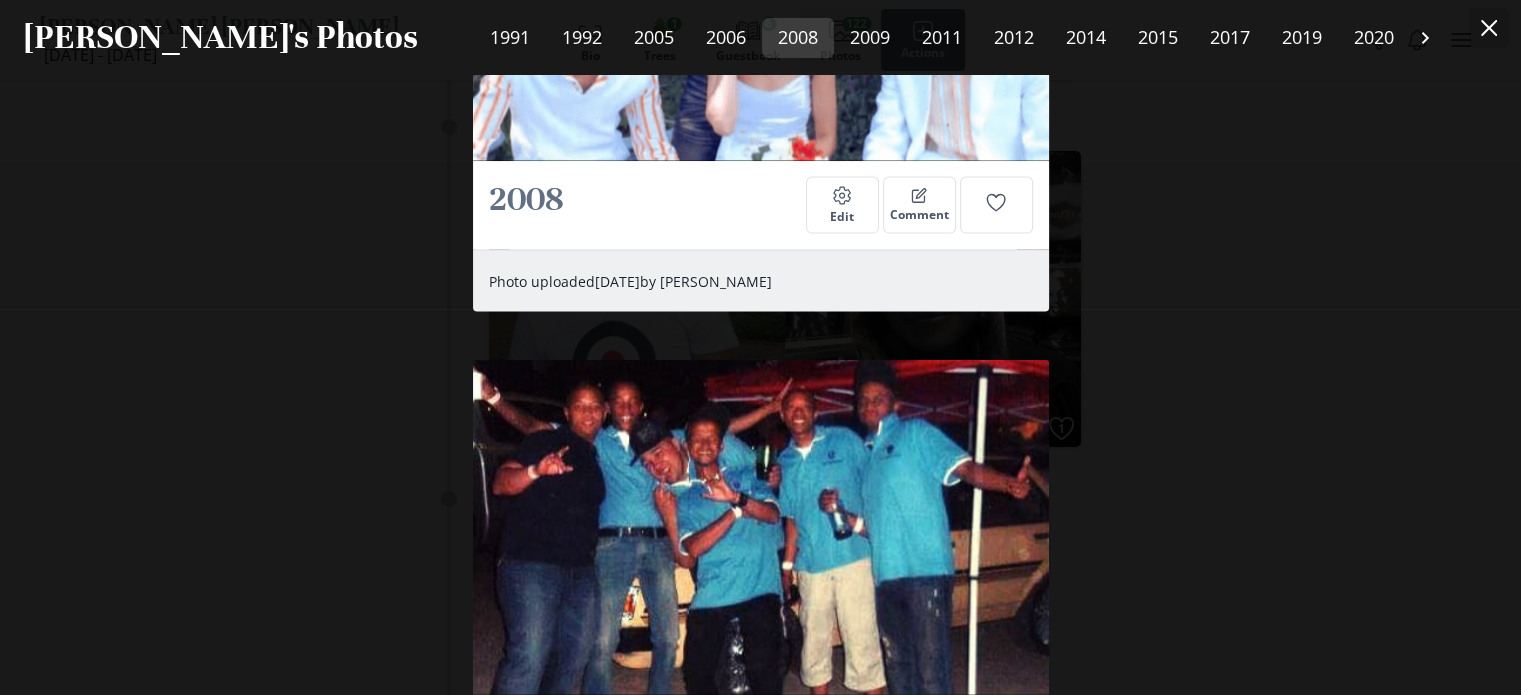 click 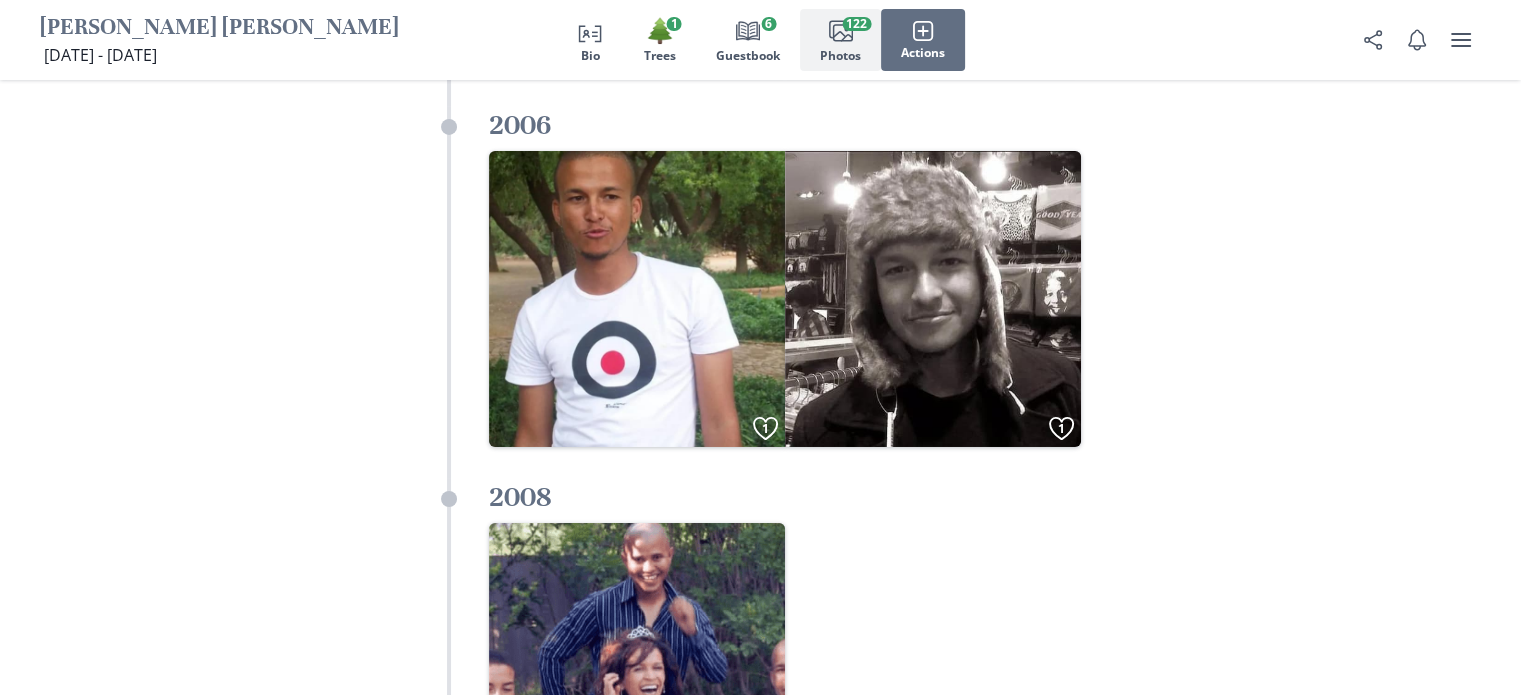 scroll, scrollTop: 0, scrollLeft: 0, axis: both 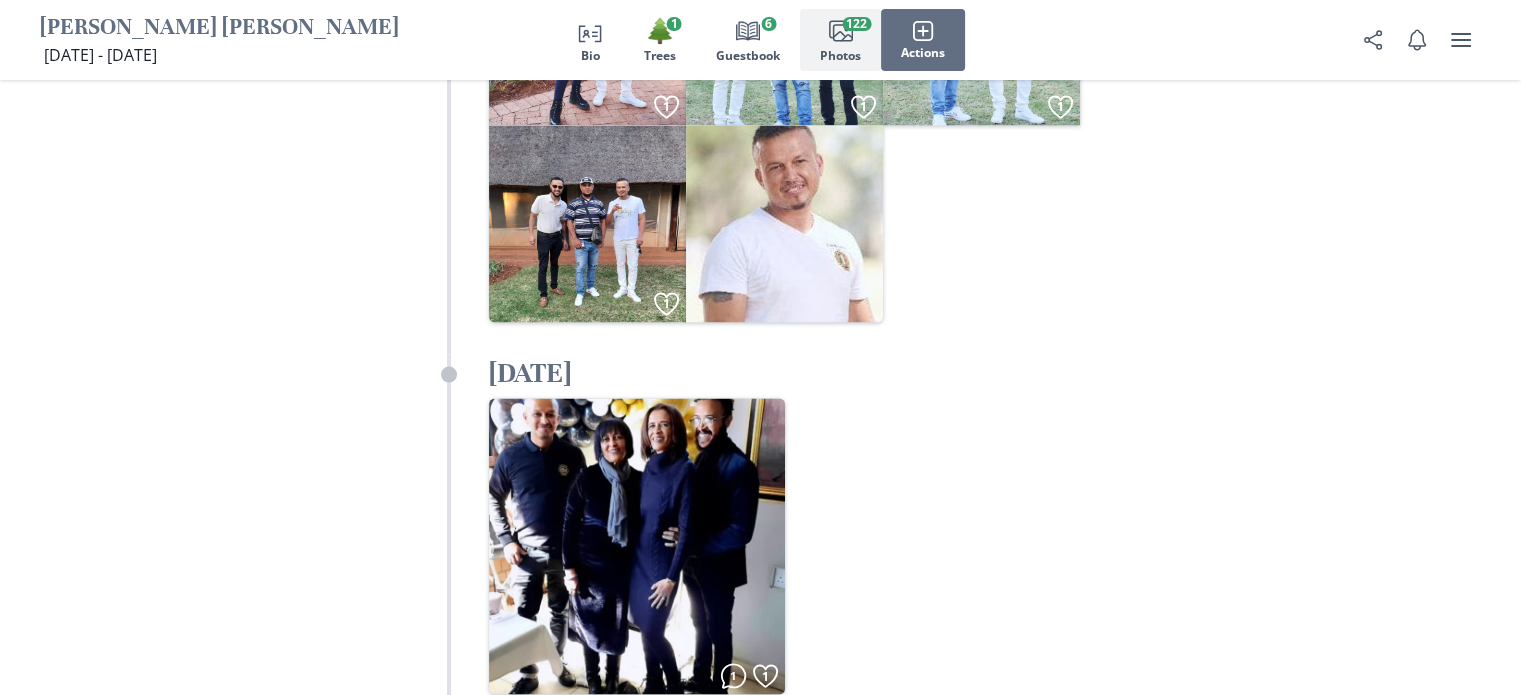click at bounding box center (981, 868) 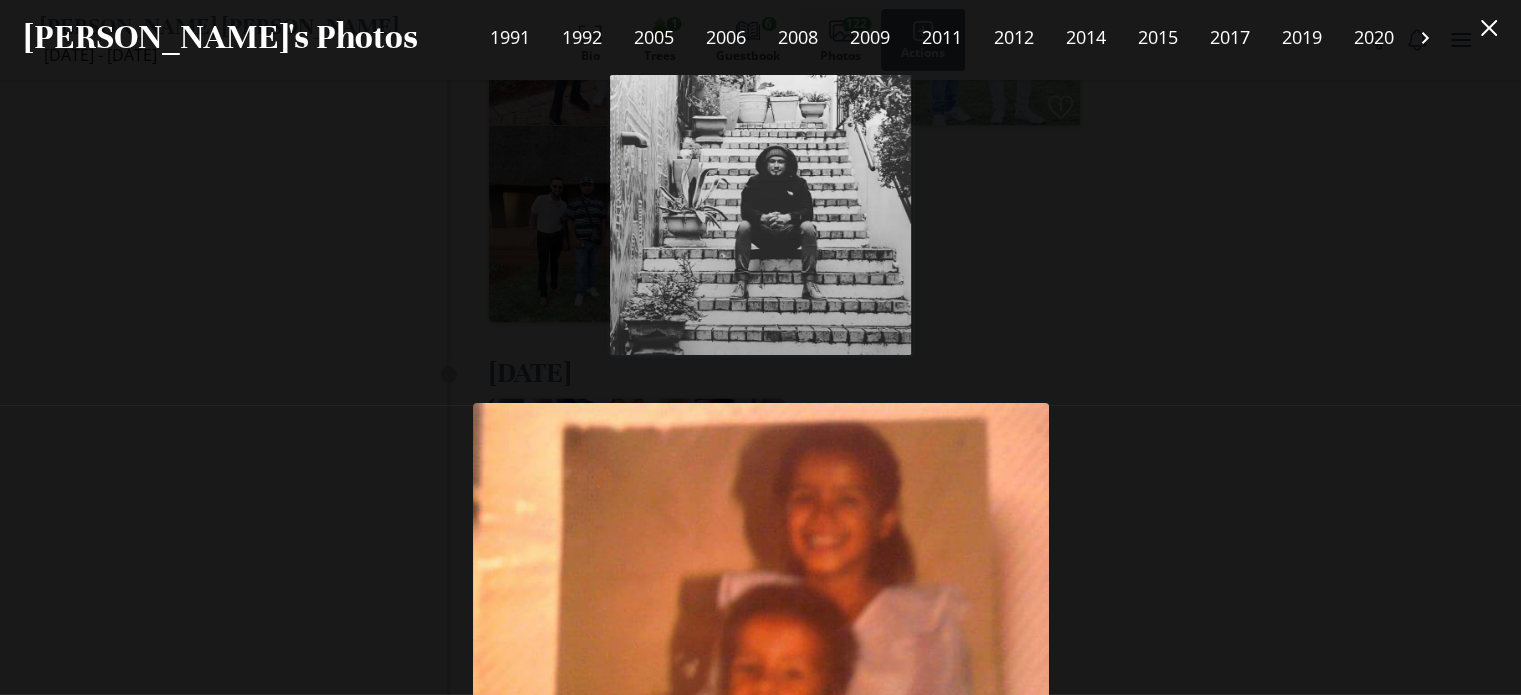 scroll, scrollTop: 78645, scrollLeft: 0, axis: vertical 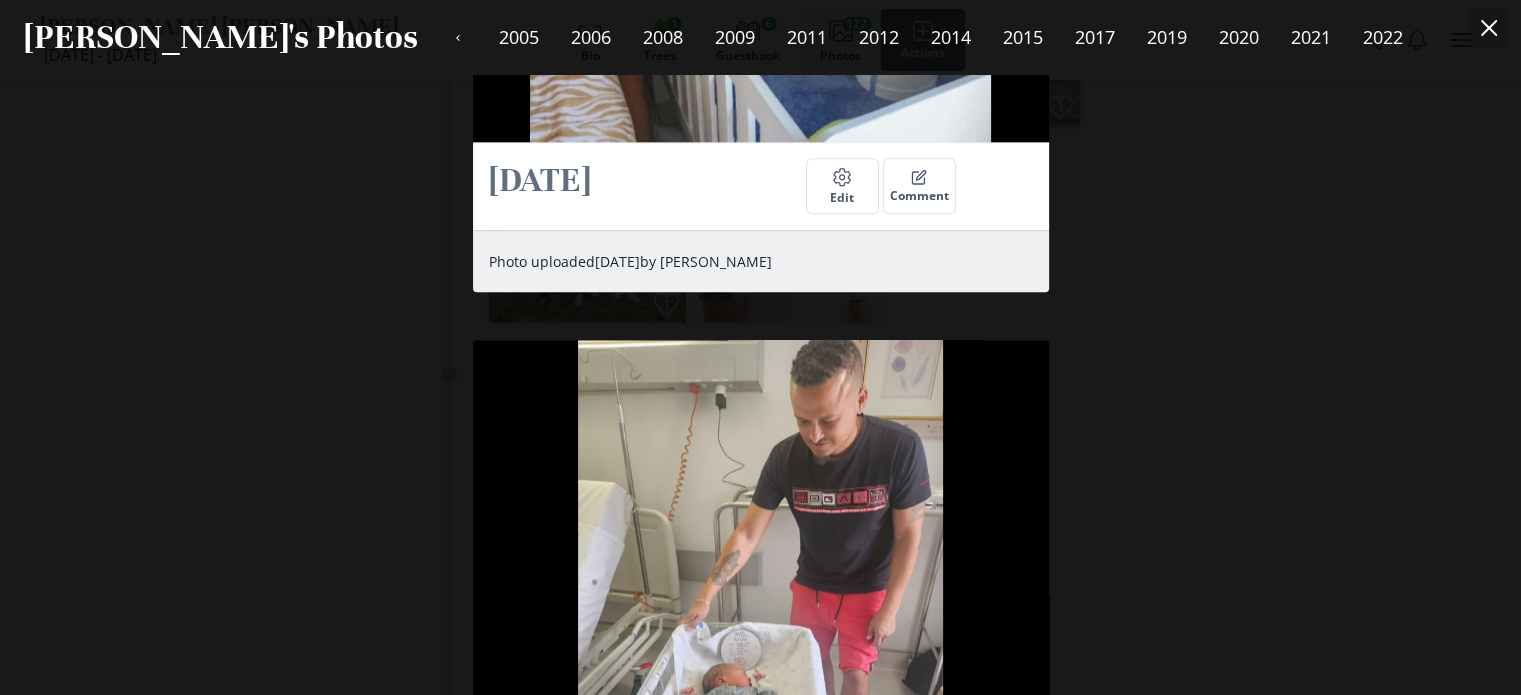 click at bounding box center (1489, 28) 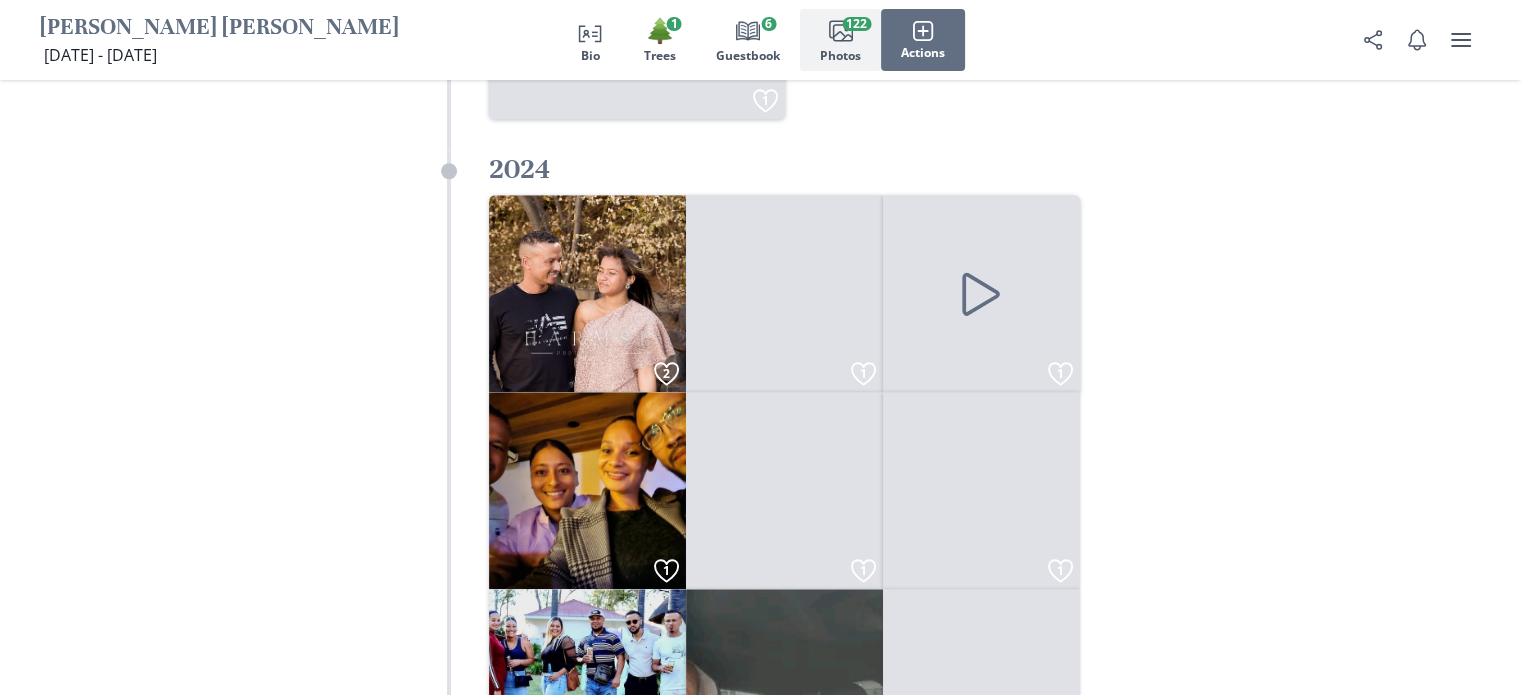 scroll, scrollTop: 17056, scrollLeft: 0, axis: vertical 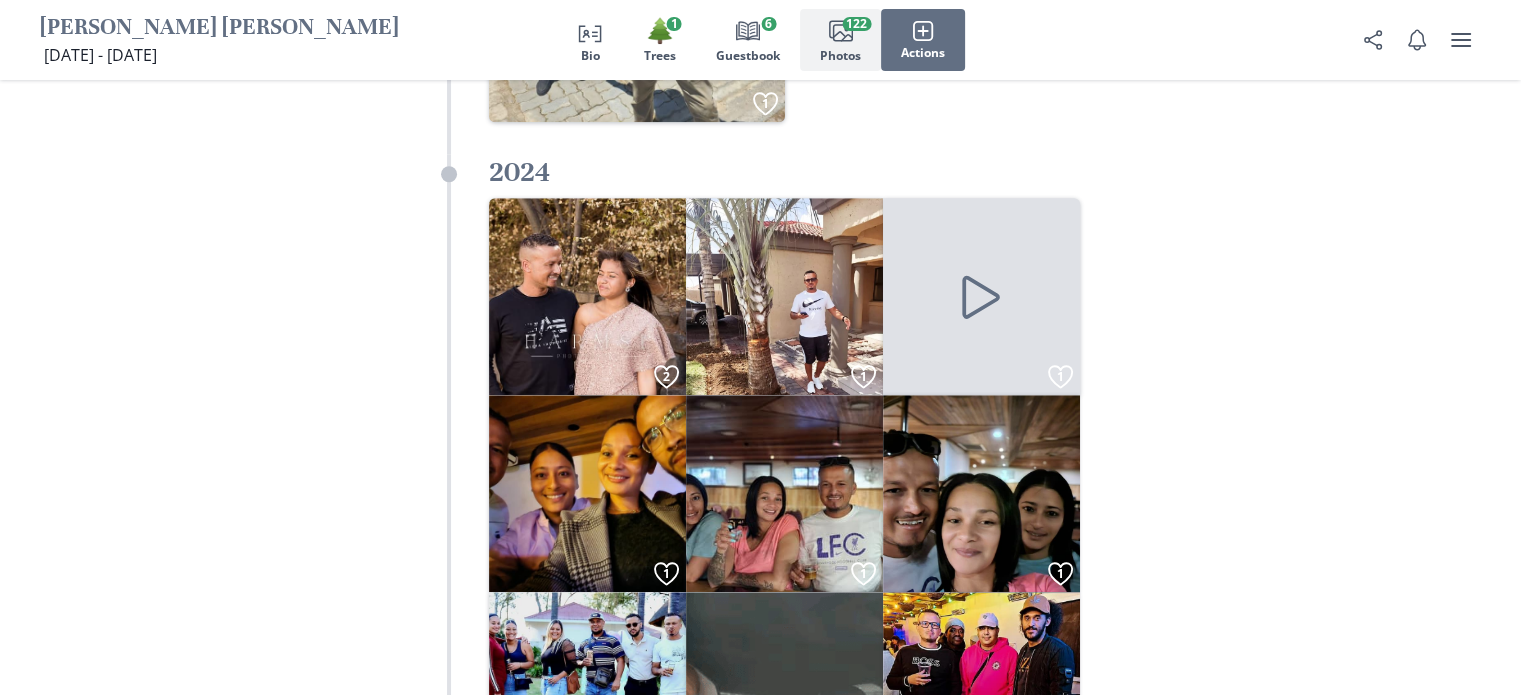 click at bounding box center [981, 887] 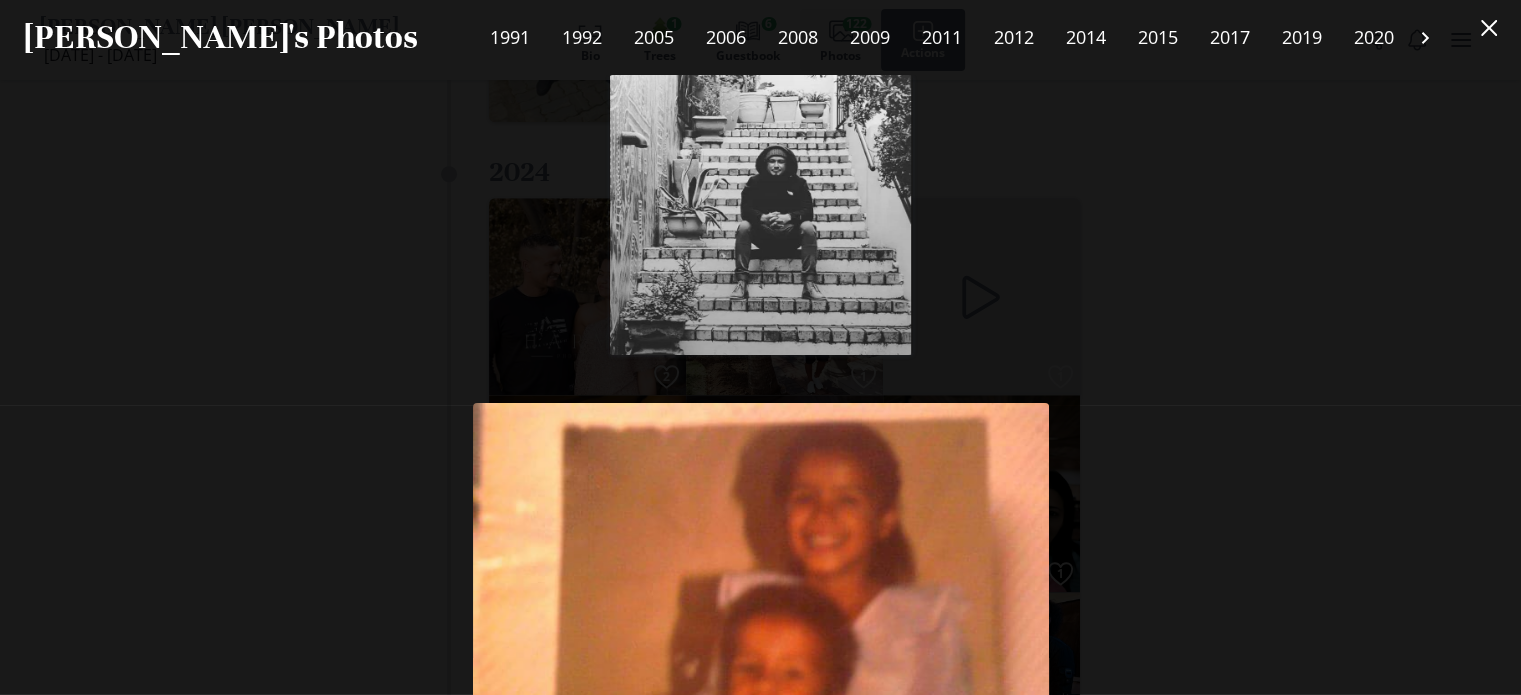 scroll, scrollTop: 68818, scrollLeft: 0, axis: vertical 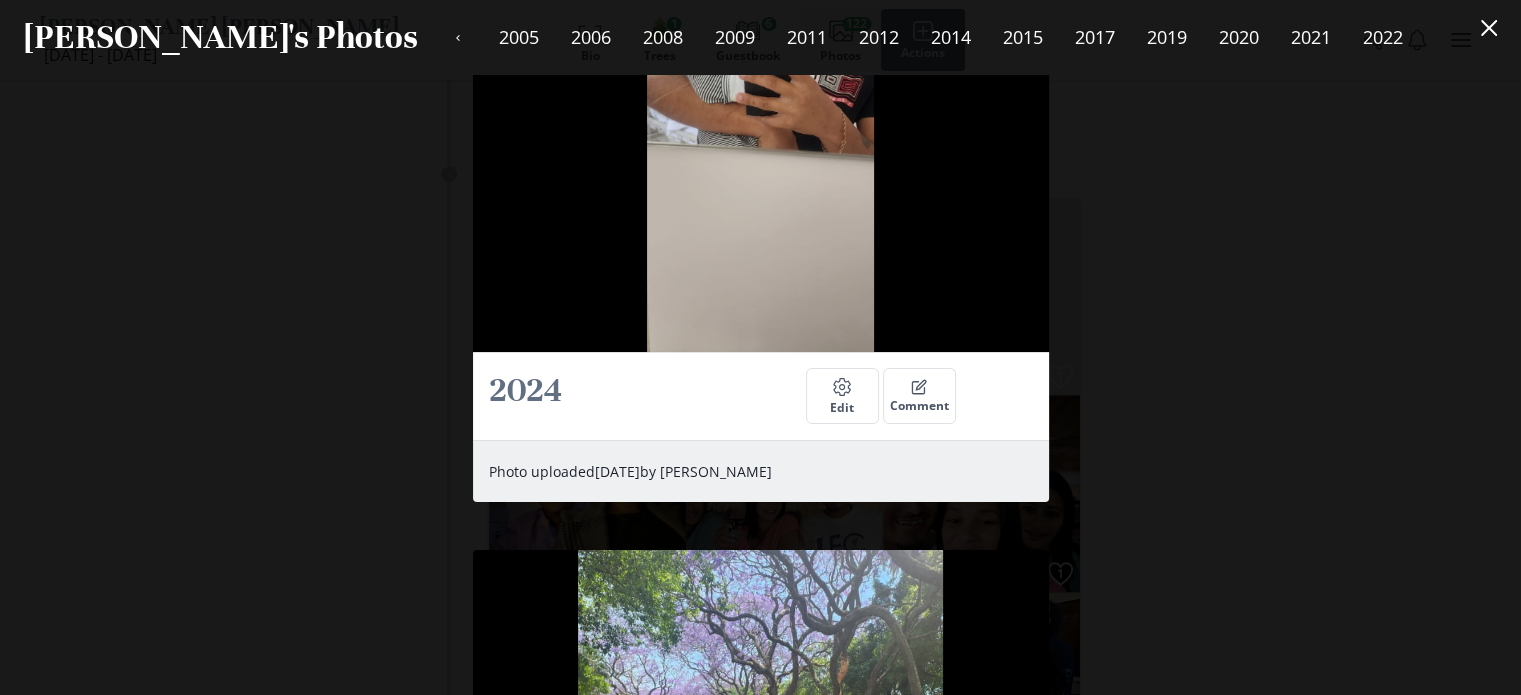 click 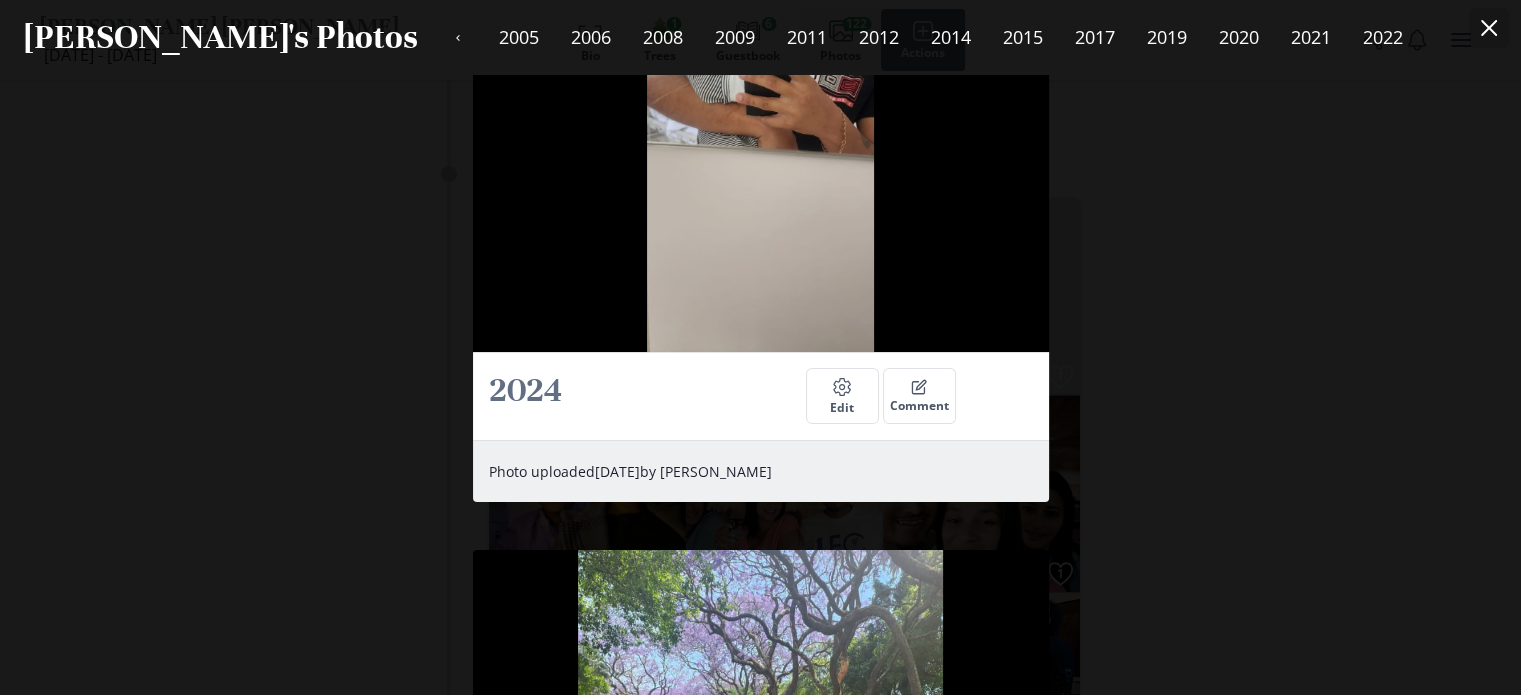 click 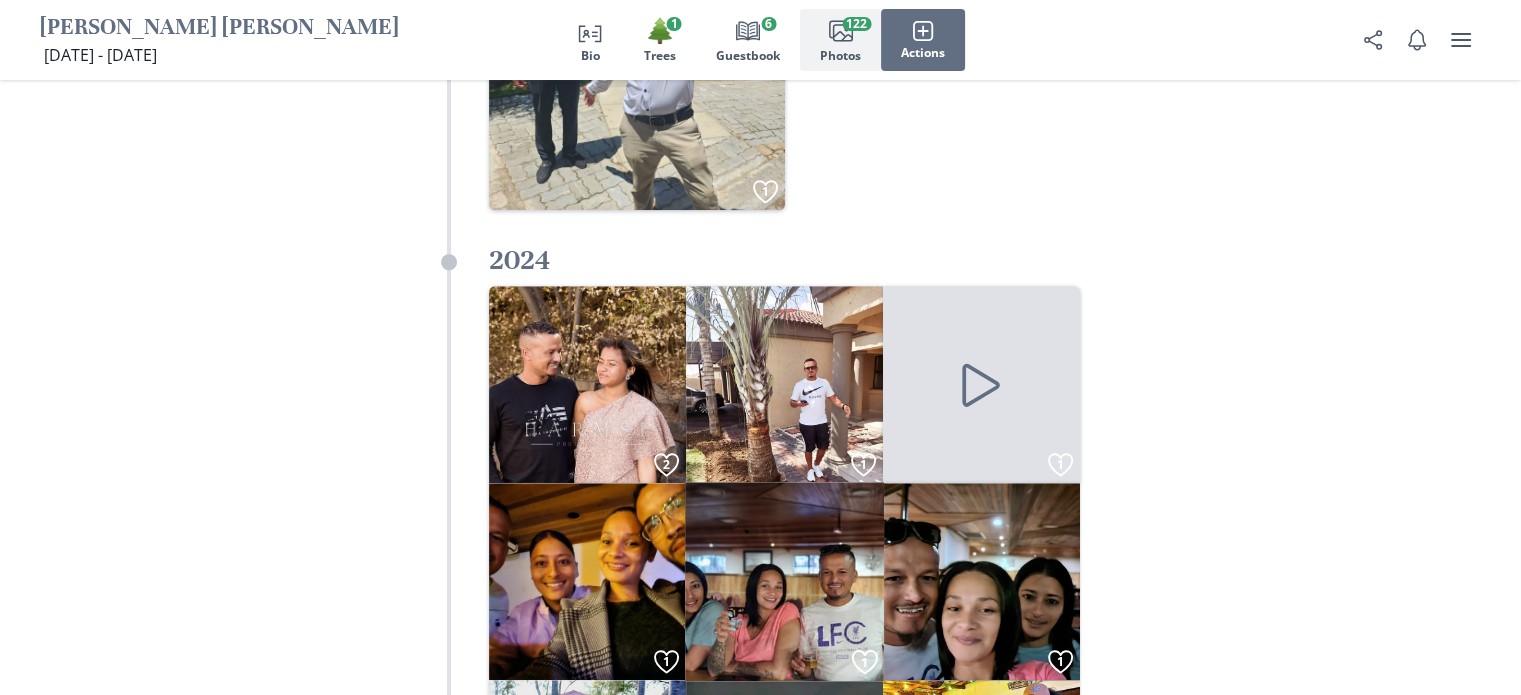 scroll, scrollTop: 16956, scrollLeft: 0, axis: vertical 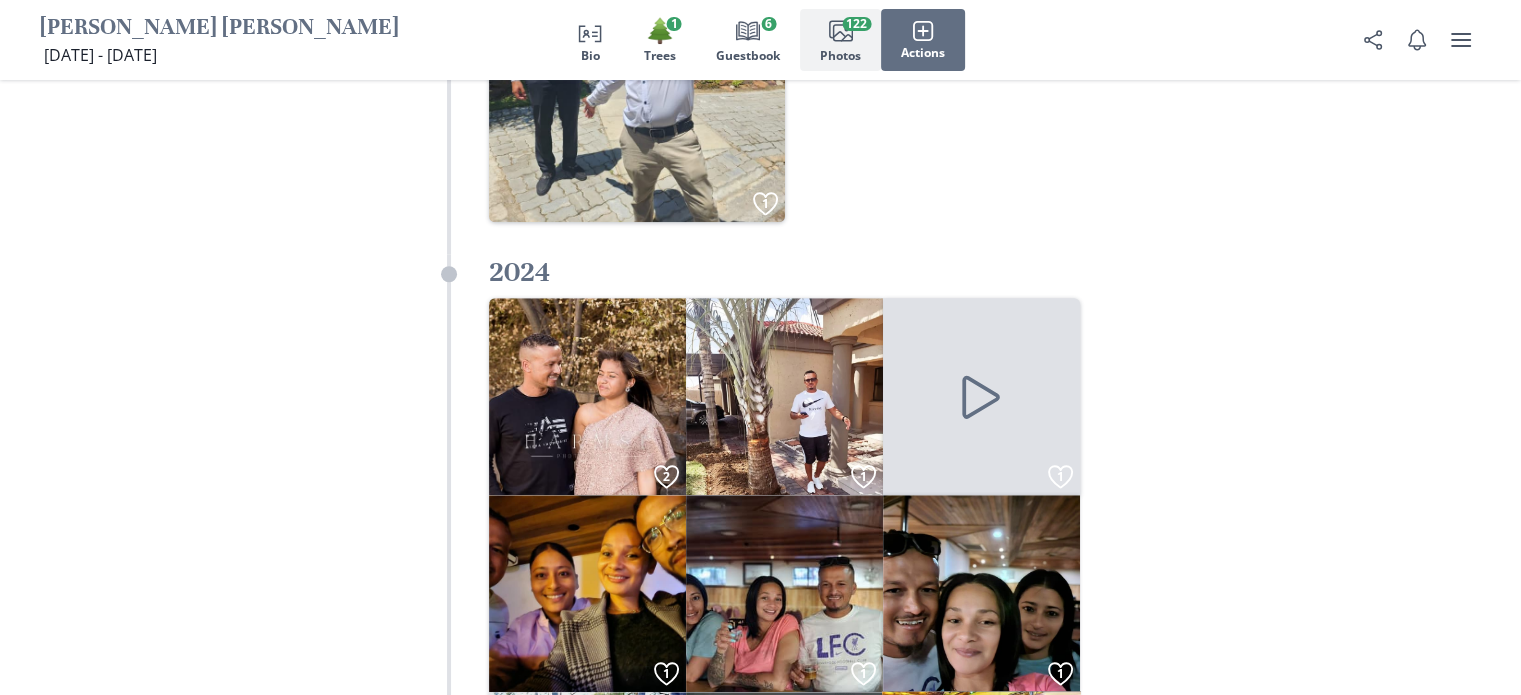 click at bounding box center (981, 790) 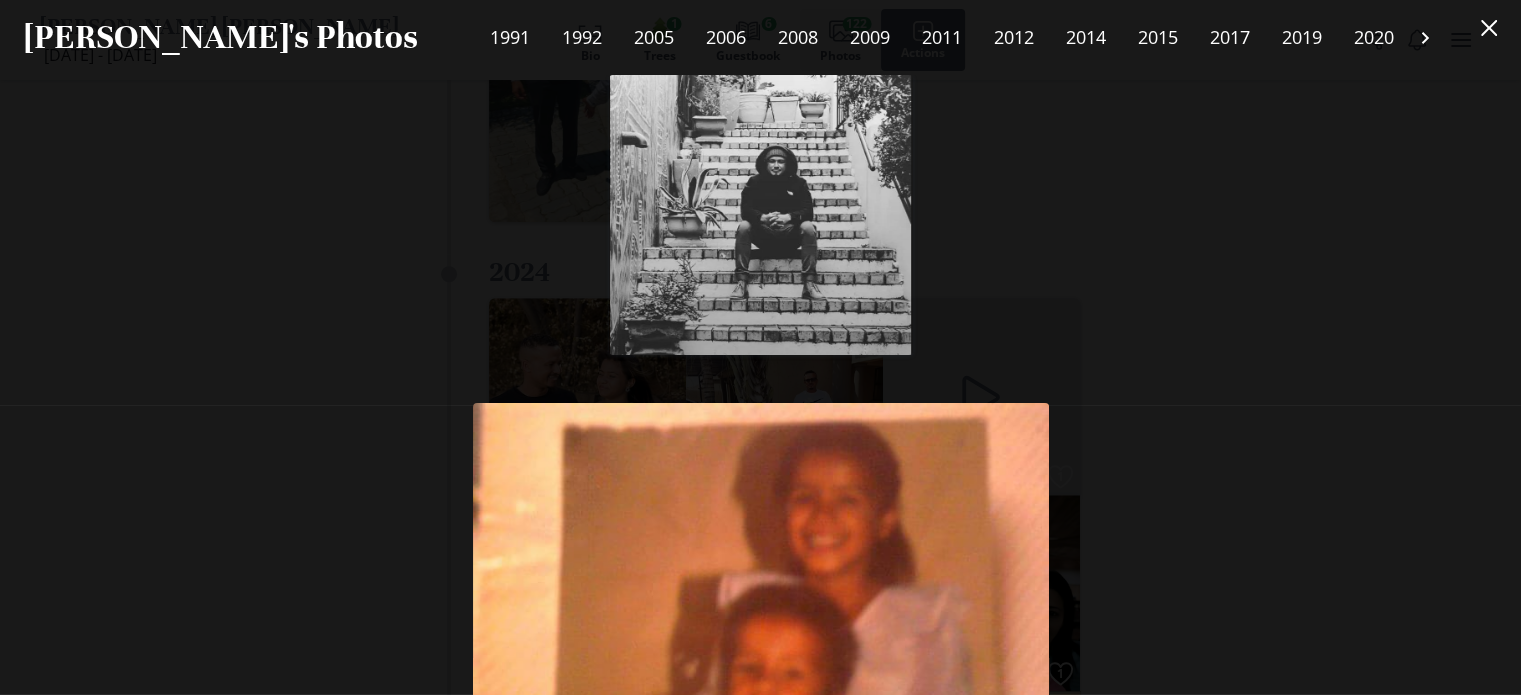 scroll, scrollTop: 66712, scrollLeft: 0, axis: vertical 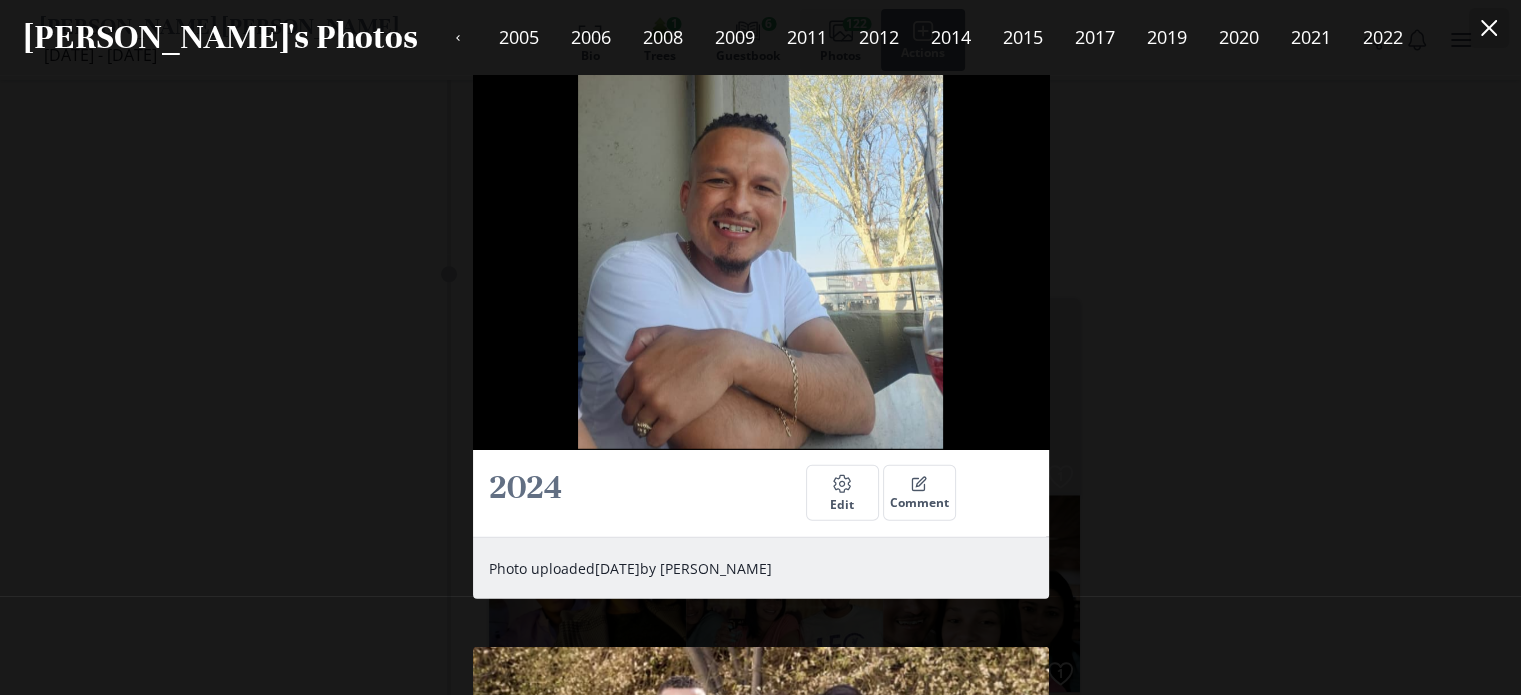 click 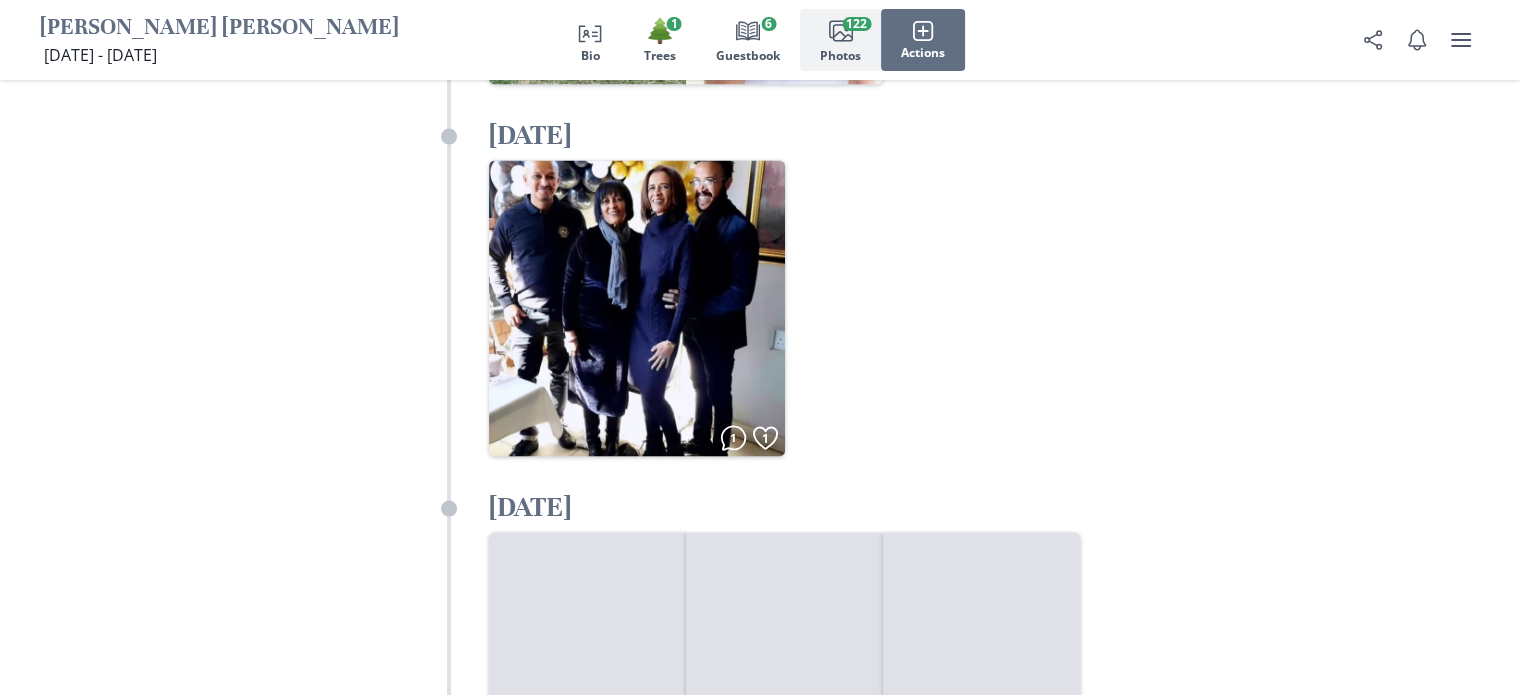 scroll, scrollTop: 19256, scrollLeft: 0, axis: vertical 